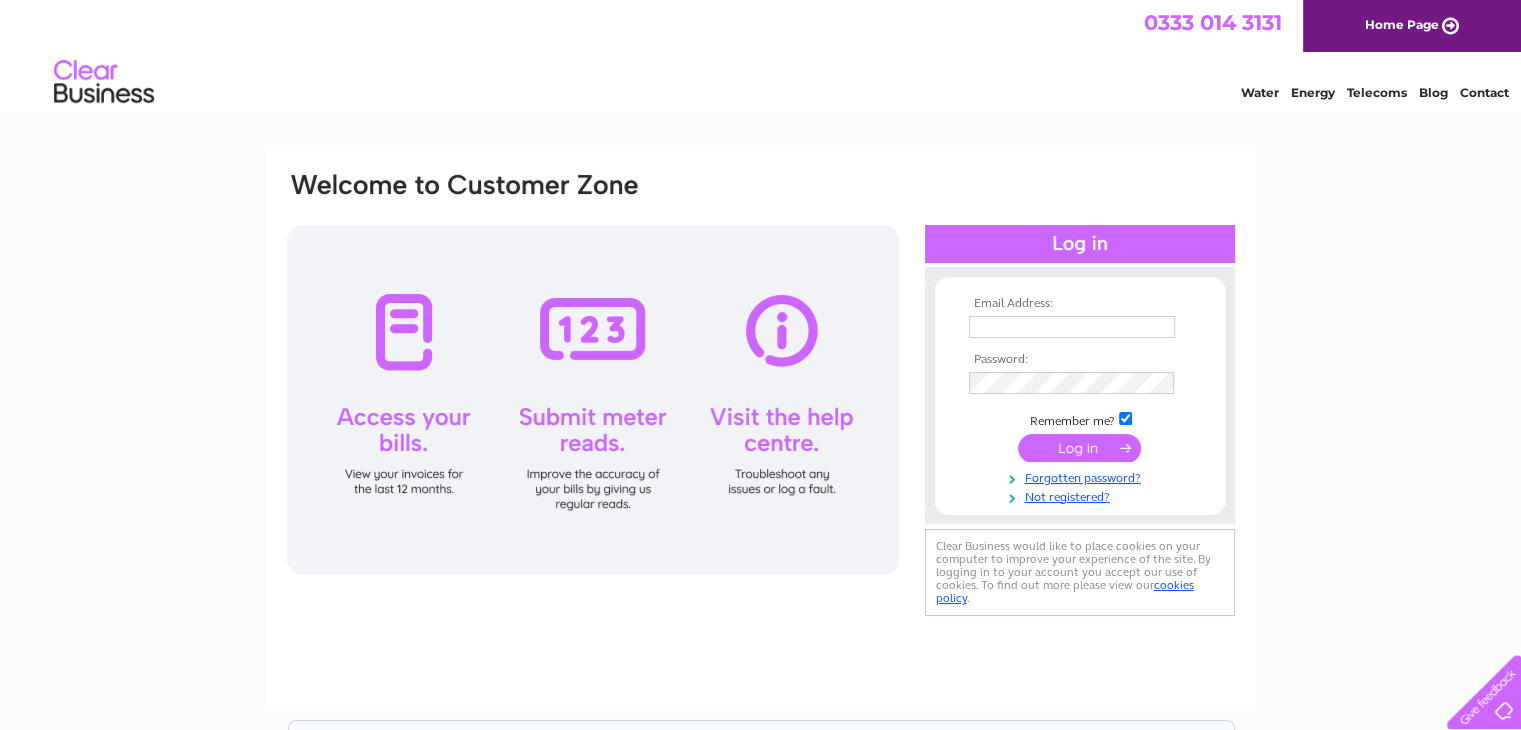 scroll, scrollTop: 0, scrollLeft: 0, axis: both 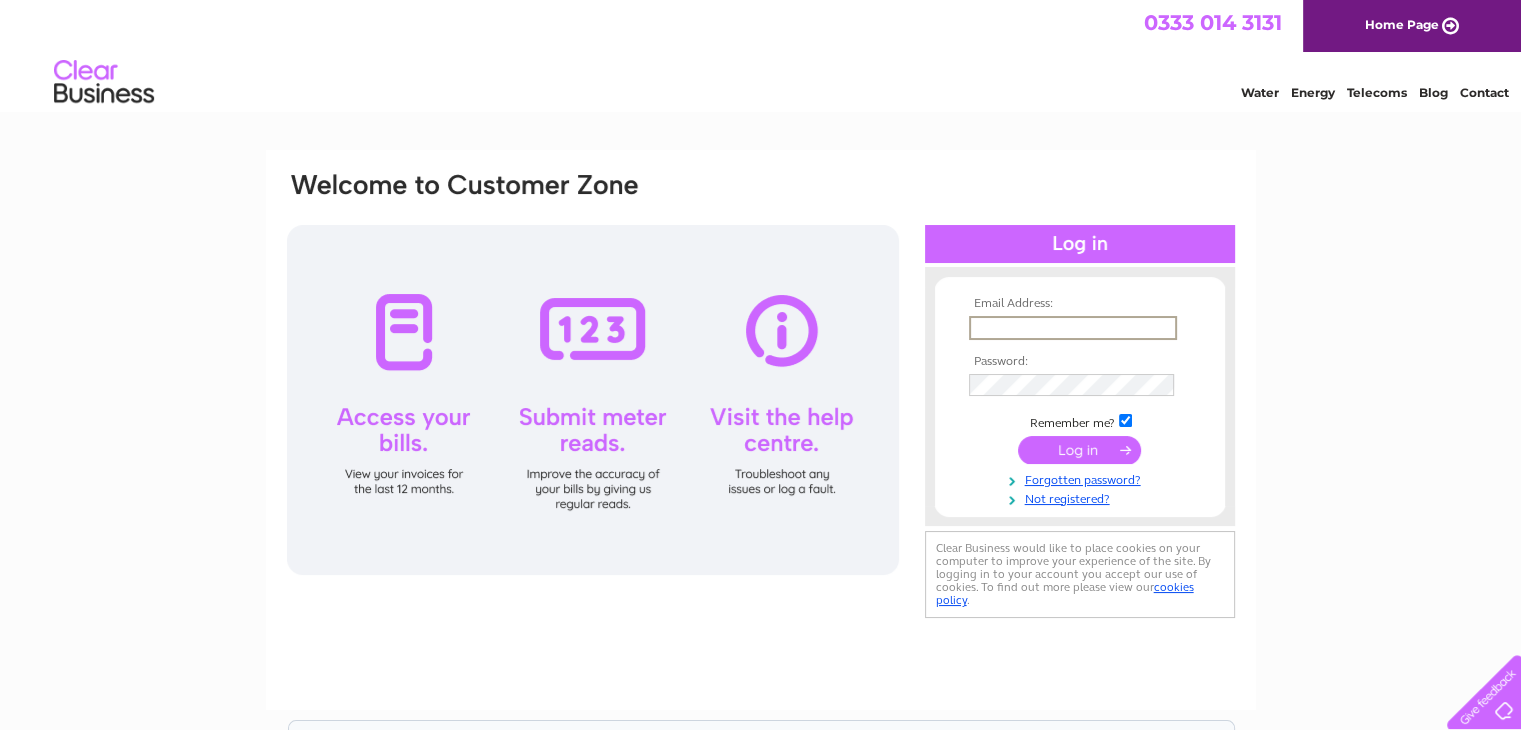 type on "[USERNAME]@[DOMAIN].com" 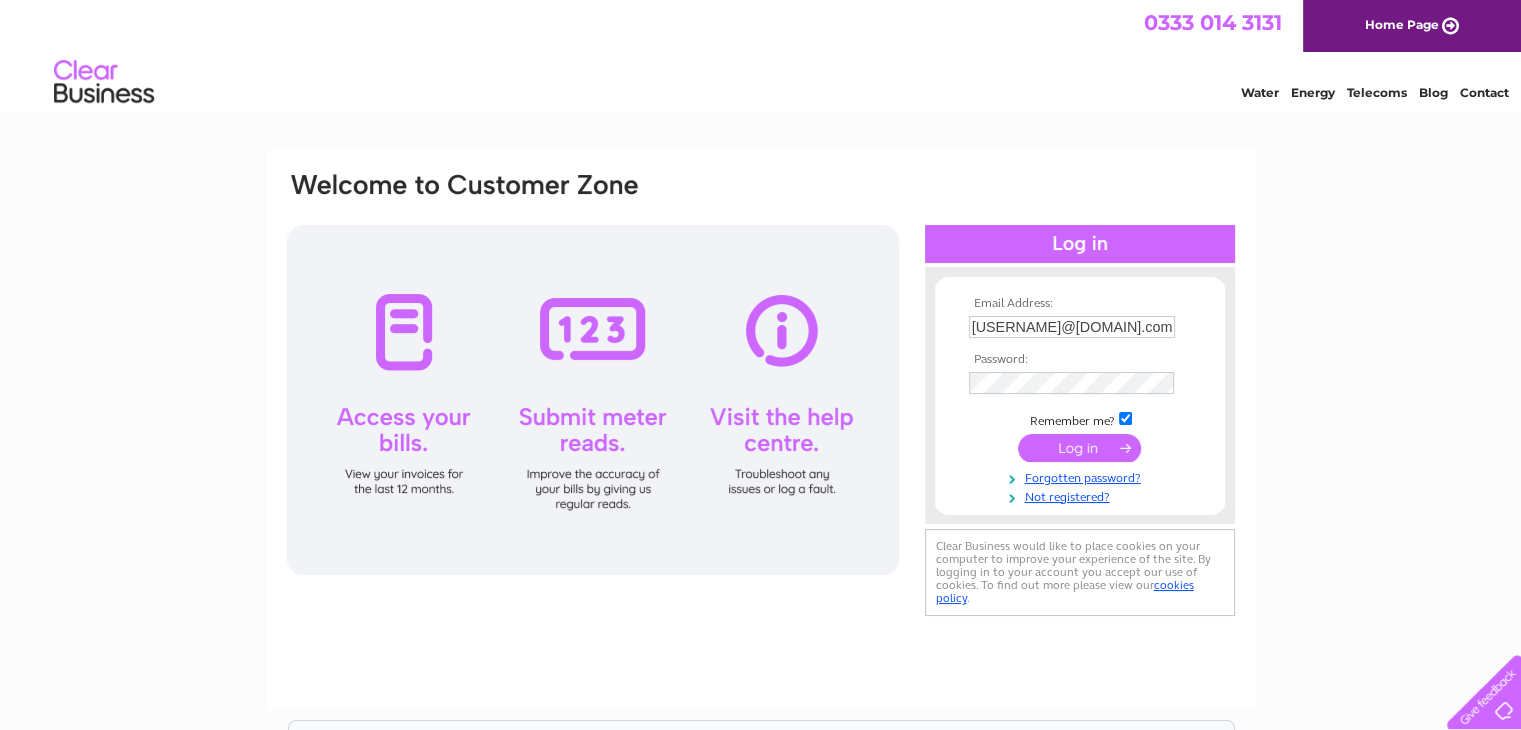 click at bounding box center [1079, 448] 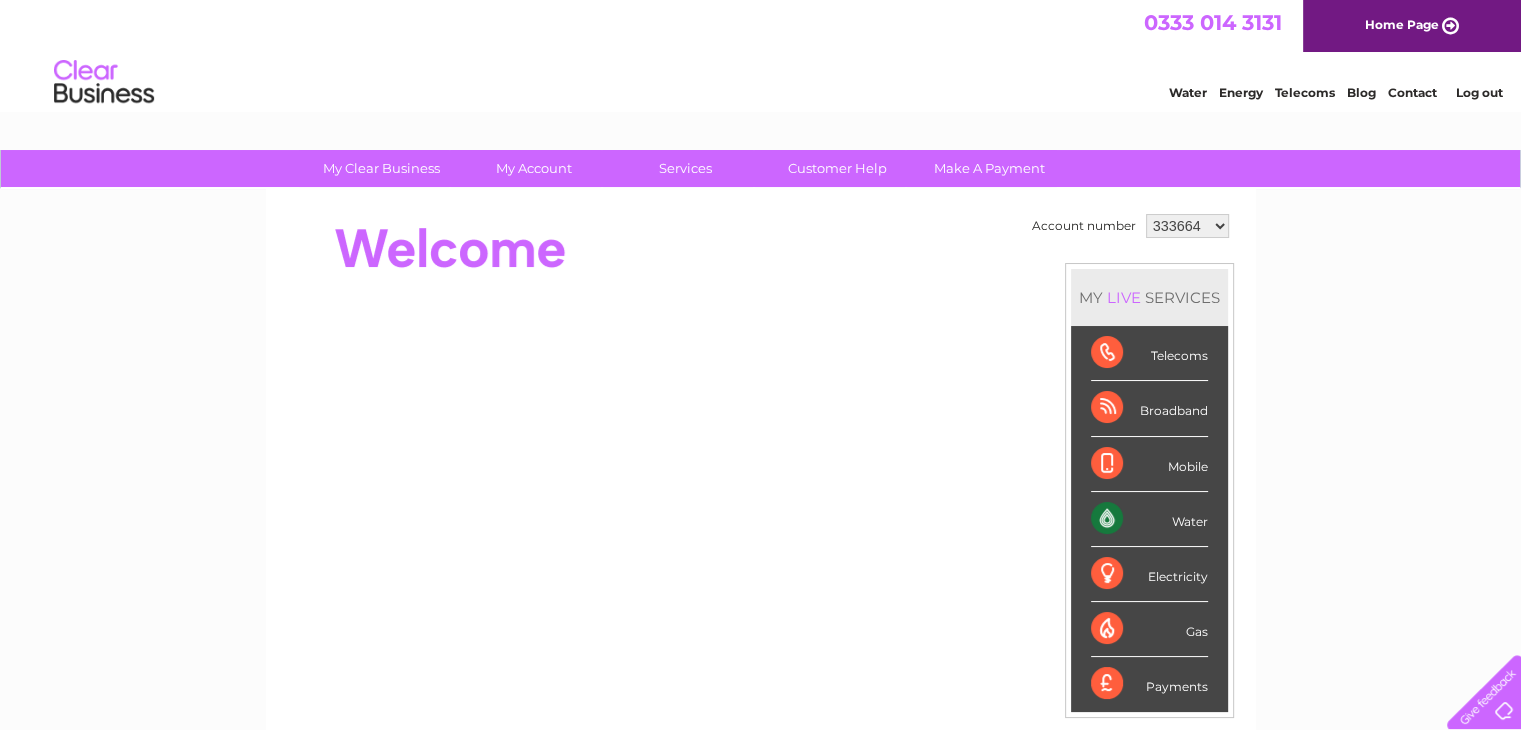 scroll, scrollTop: 0, scrollLeft: 0, axis: both 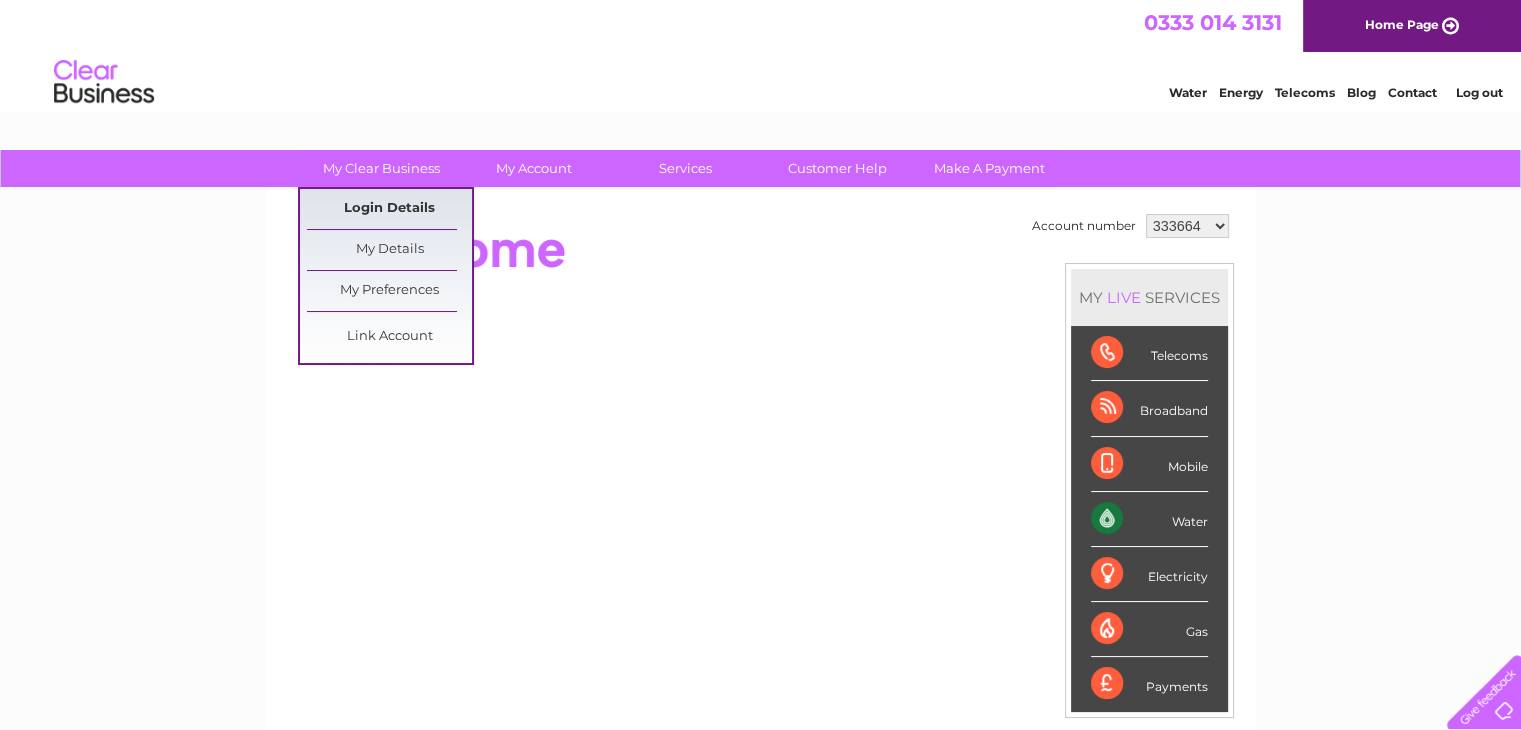 click on "Login Details" at bounding box center [389, 209] 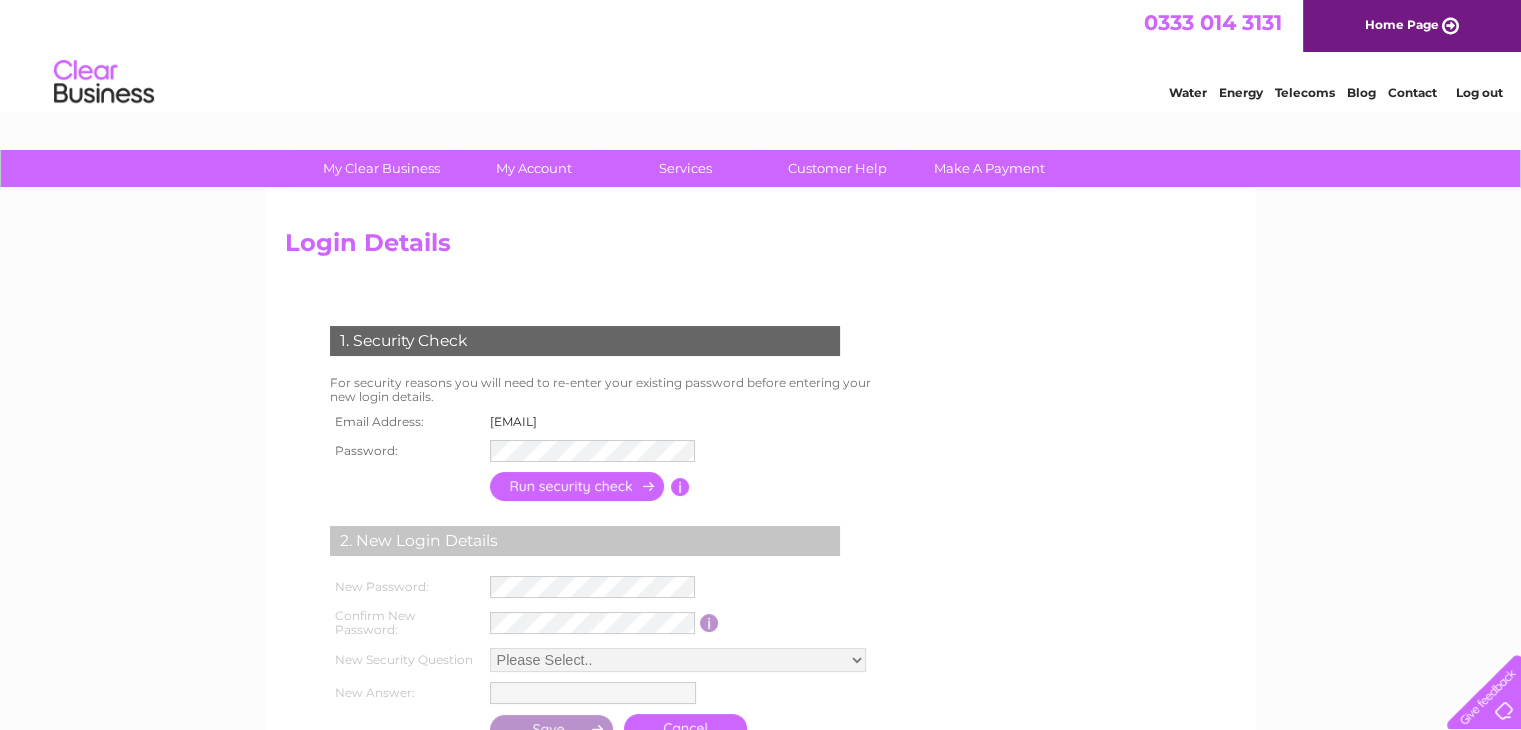 scroll, scrollTop: 0, scrollLeft: 0, axis: both 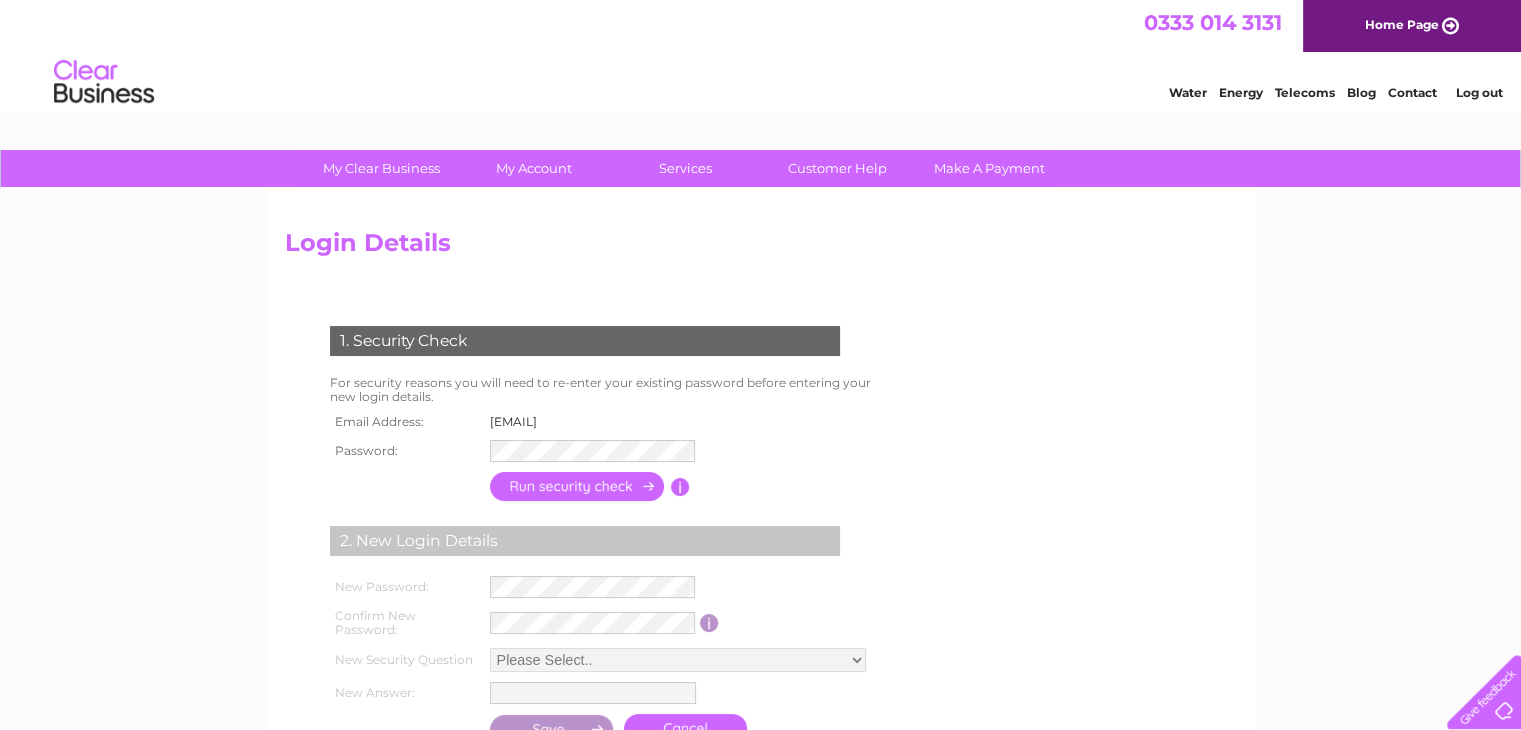 click at bounding box center [578, 486] 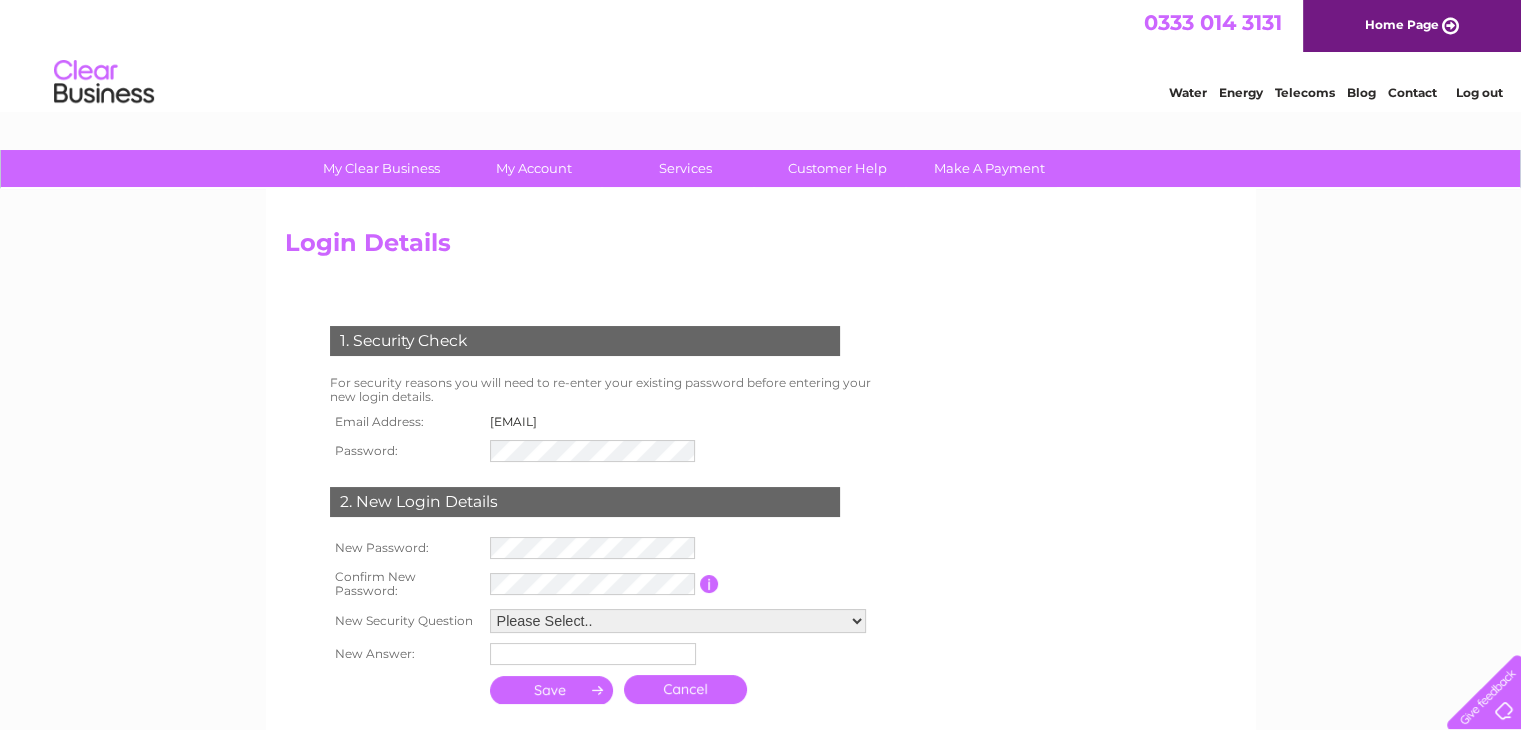 drag, startPoint x: 1169, startPoint y: 367, endPoint x: 1169, endPoint y: 331, distance: 36 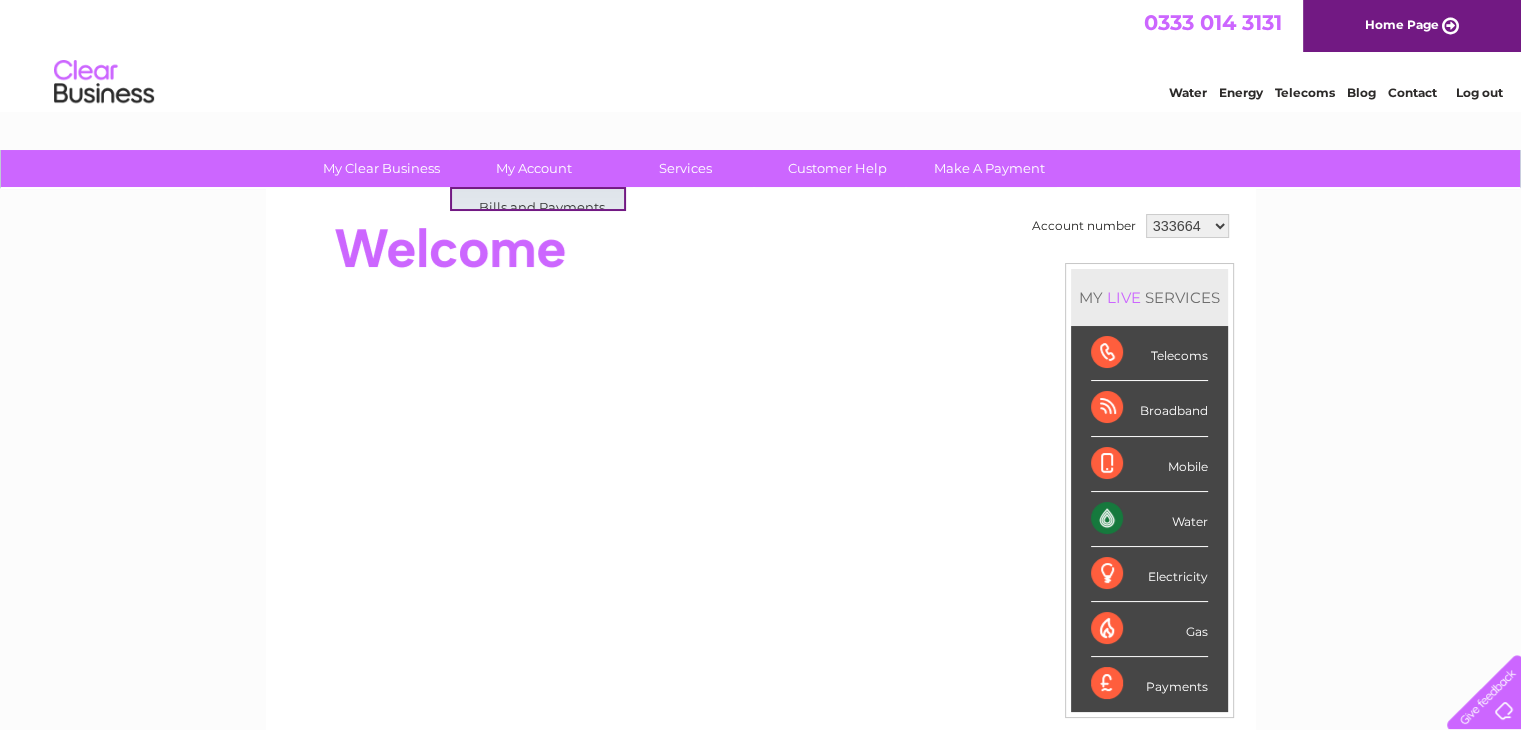 scroll, scrollTop: 0, scrollLeft: 0, axis: both 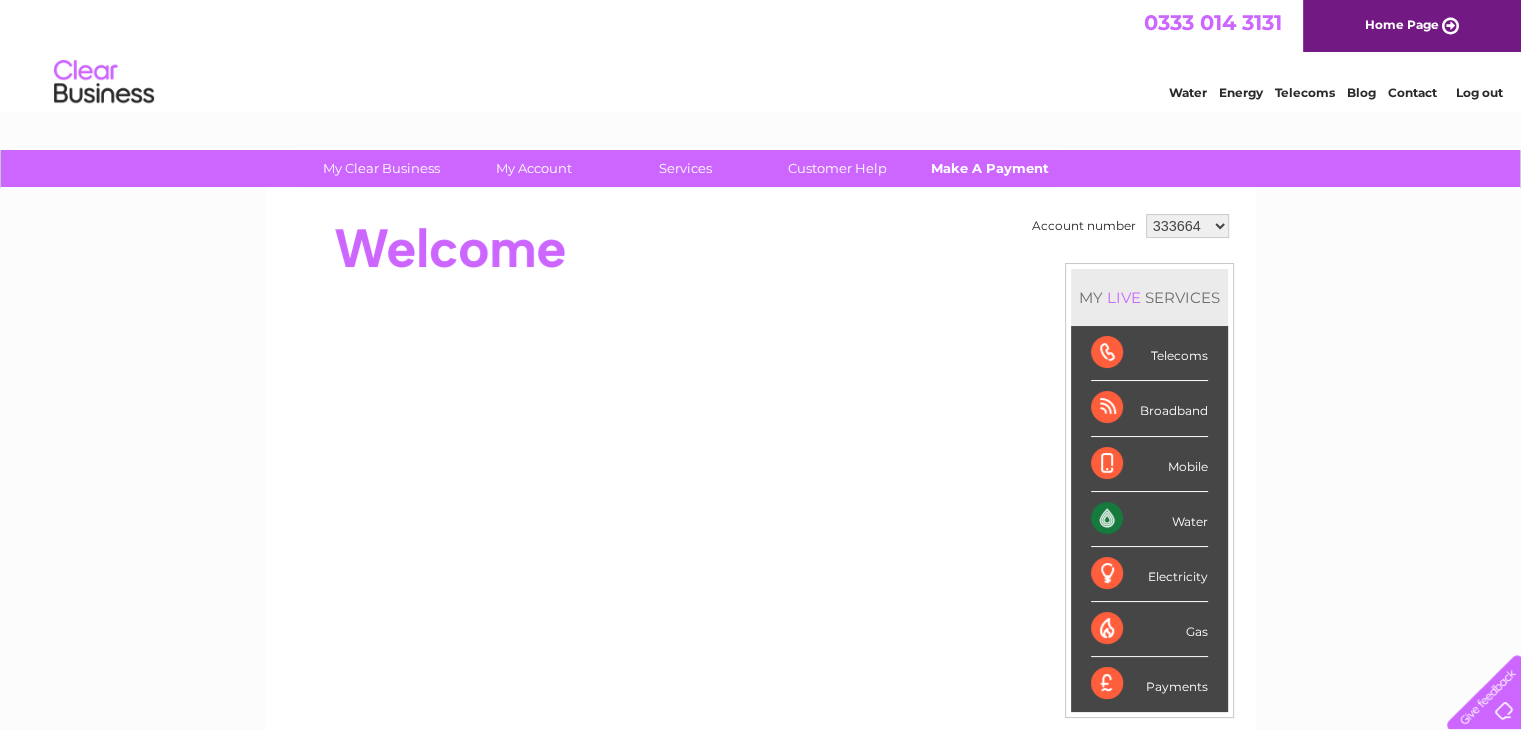 click on "Make A Payment" at bounding box center (989, 168) 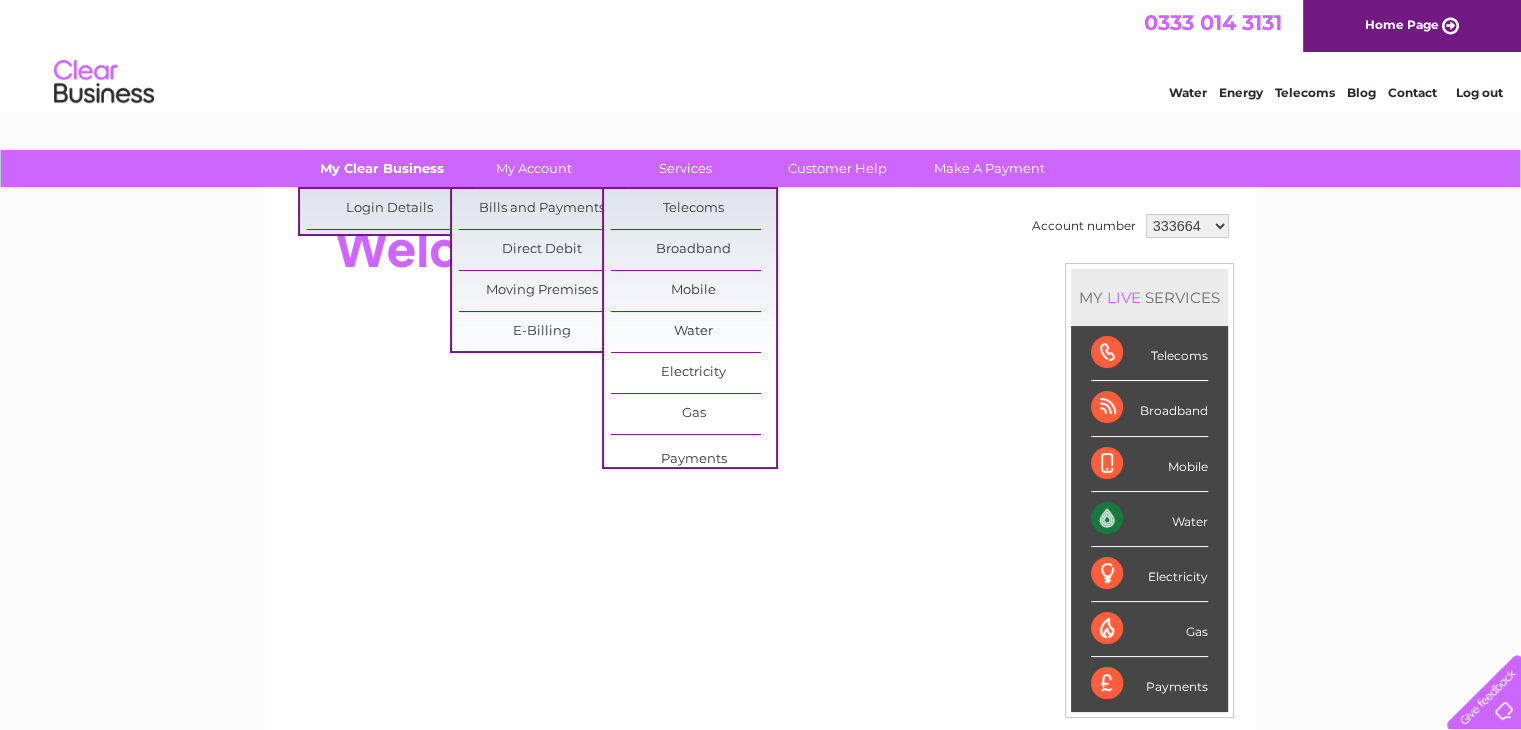drag, startPoint x: 292, startPoint y: 153, endPoint x: 356, endPoint y: 150, distance: 64.070274 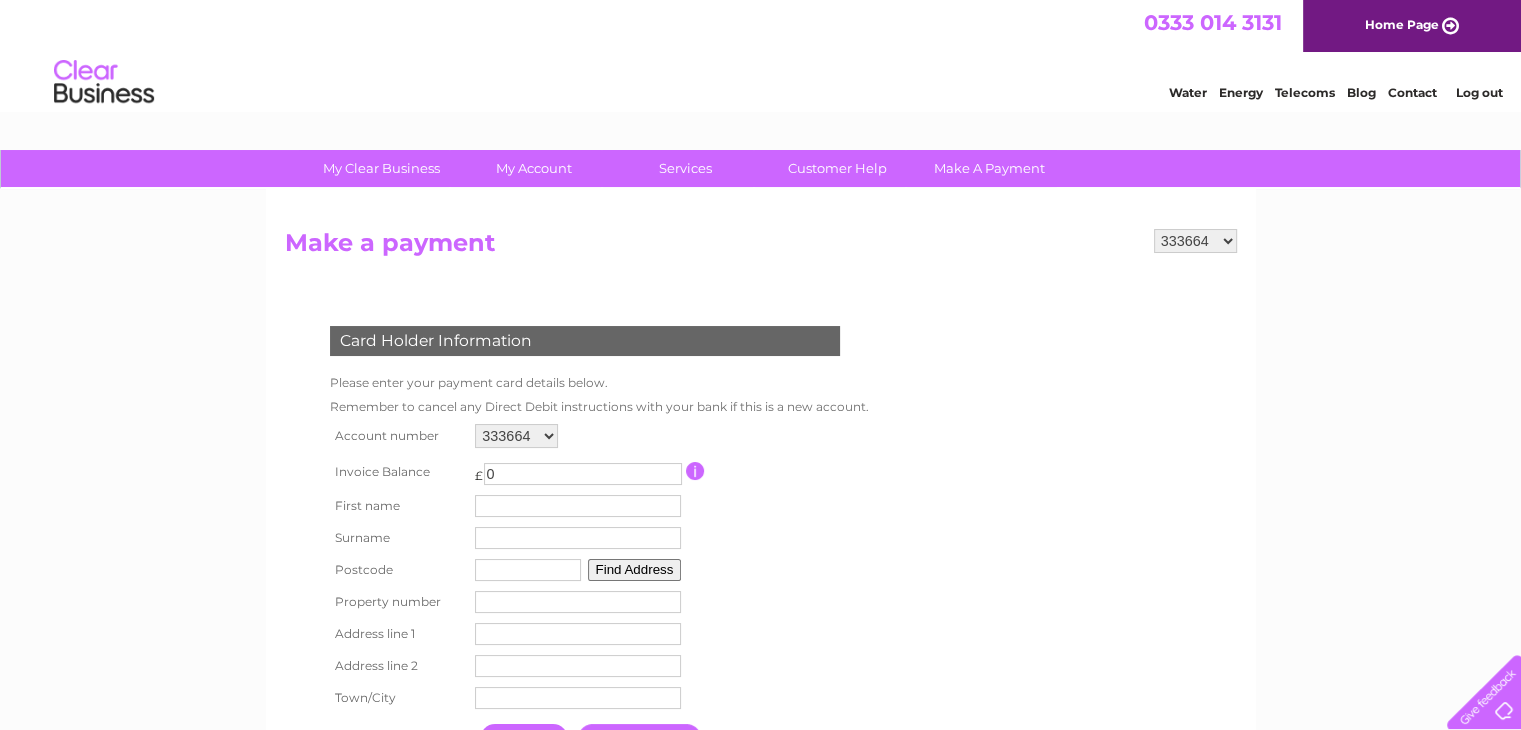 scroll, scrollTop: 0, scrollLeft: 0, axis: both 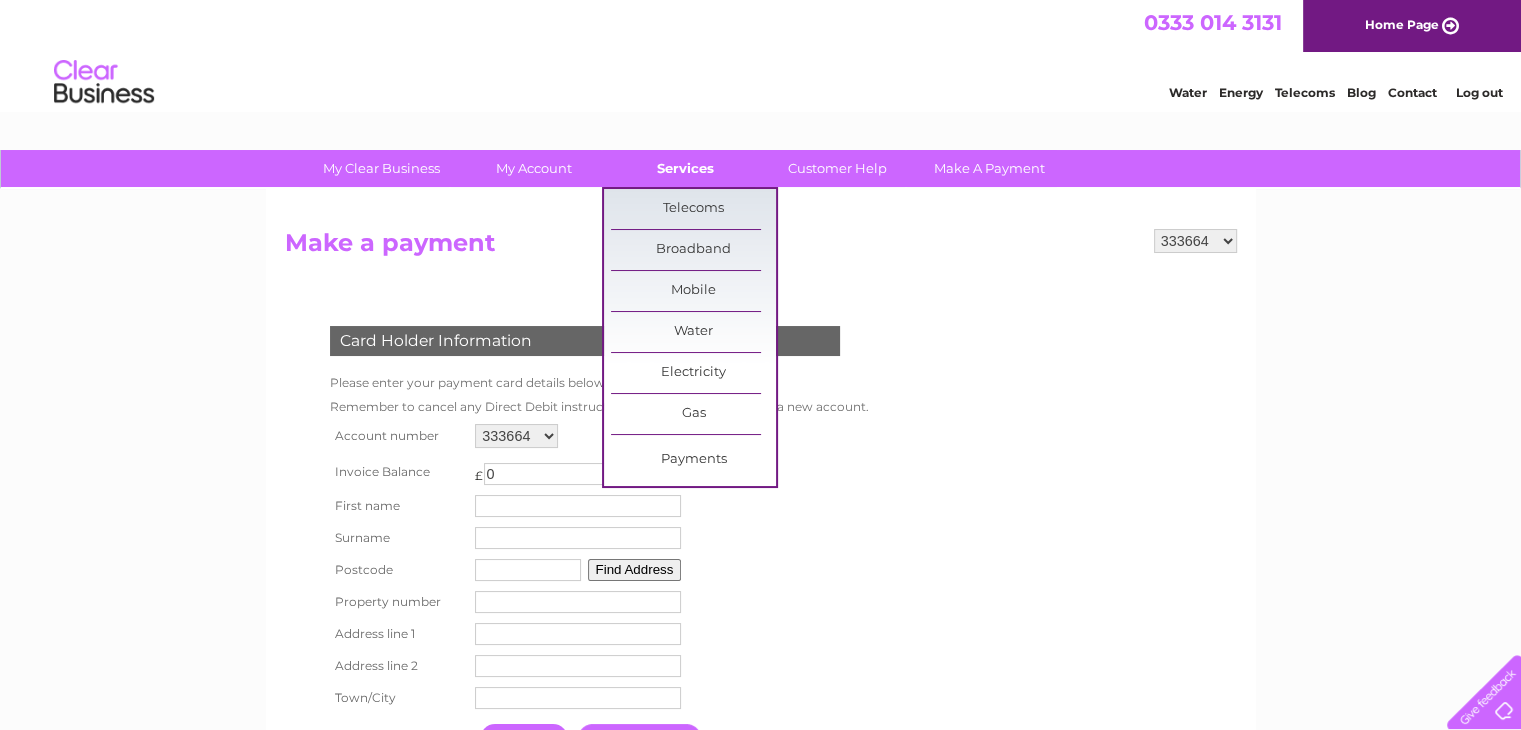 click on "Services" at bounding box center [685, 168] 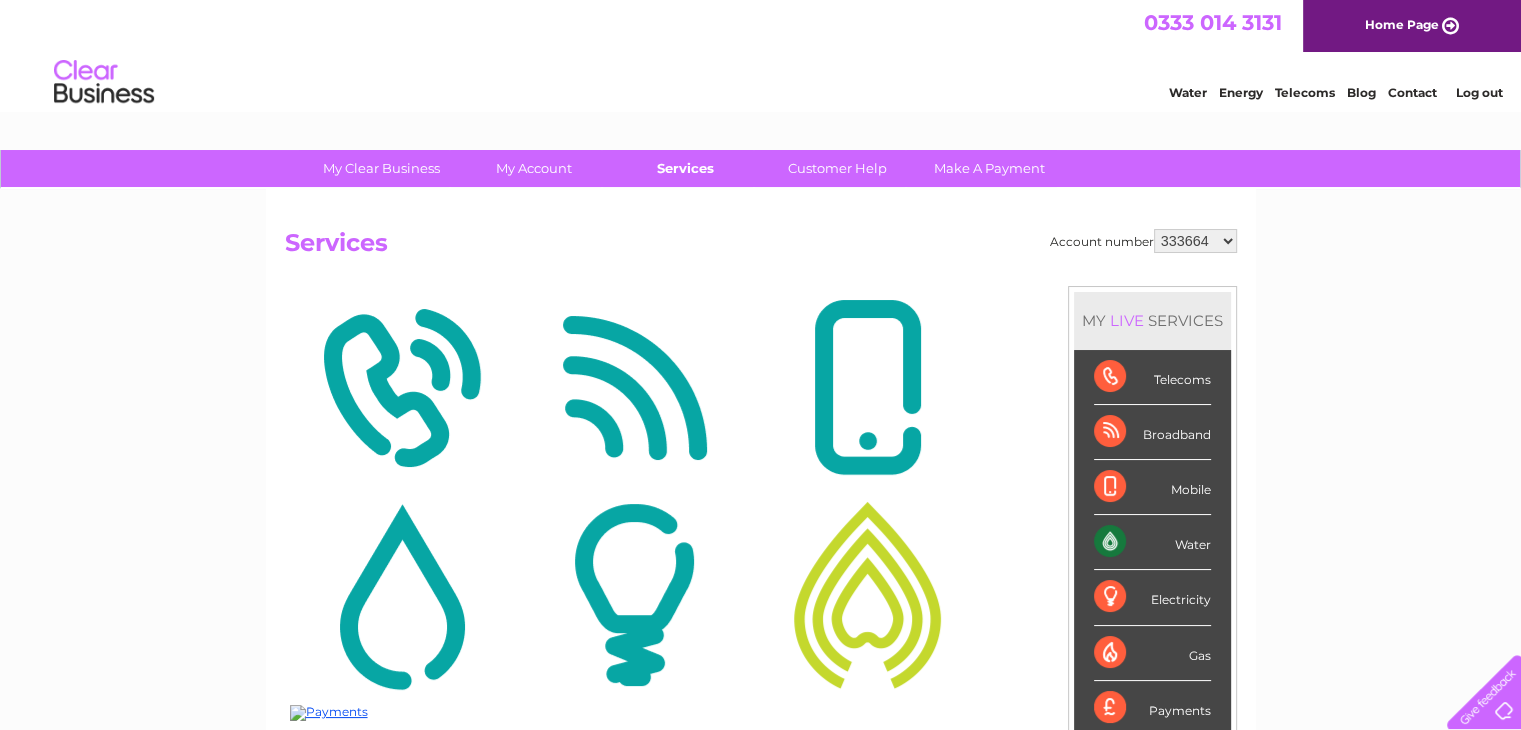 scroll, scrollTop: 0, scrollLeft: 0, axis: both 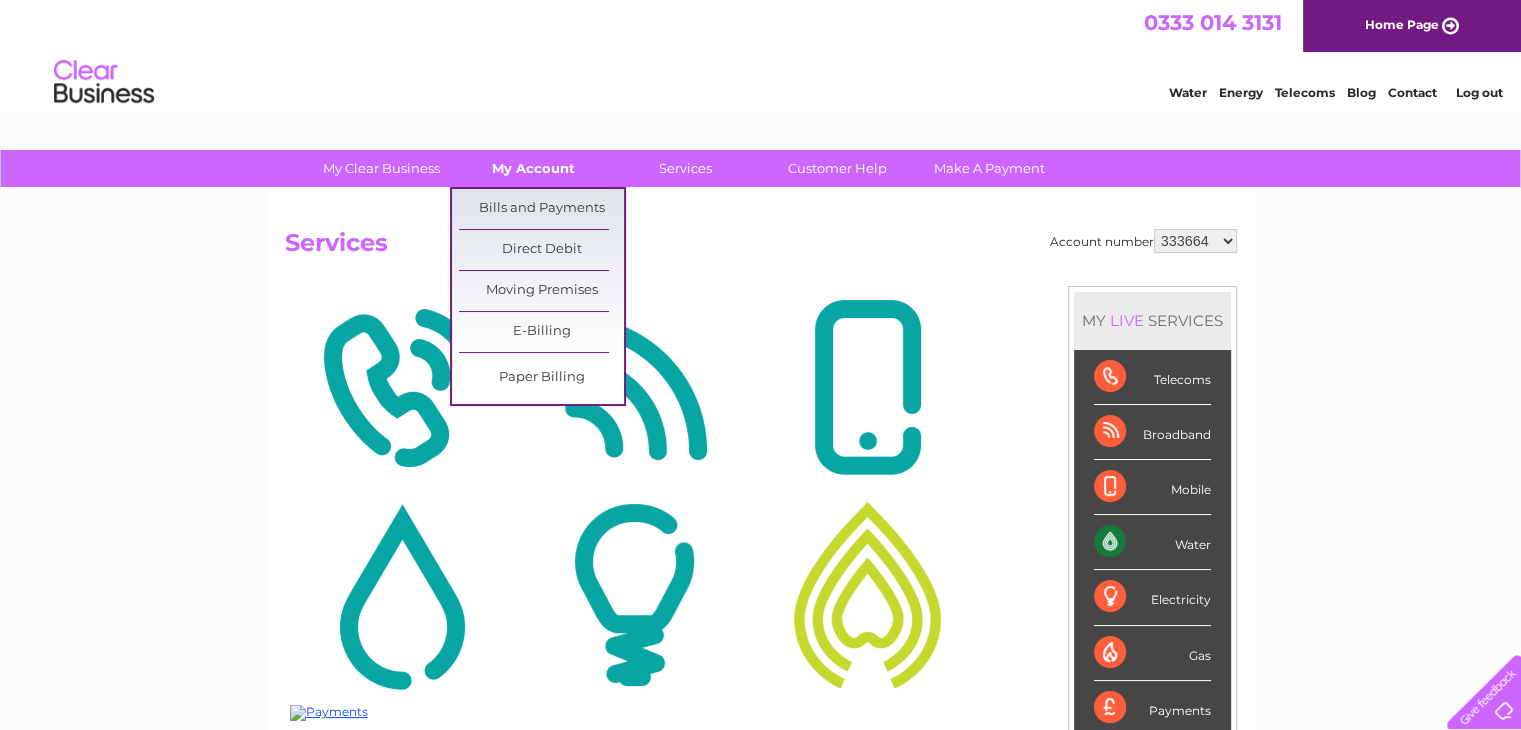 click on "My Account" at bounding box center (533, 168) 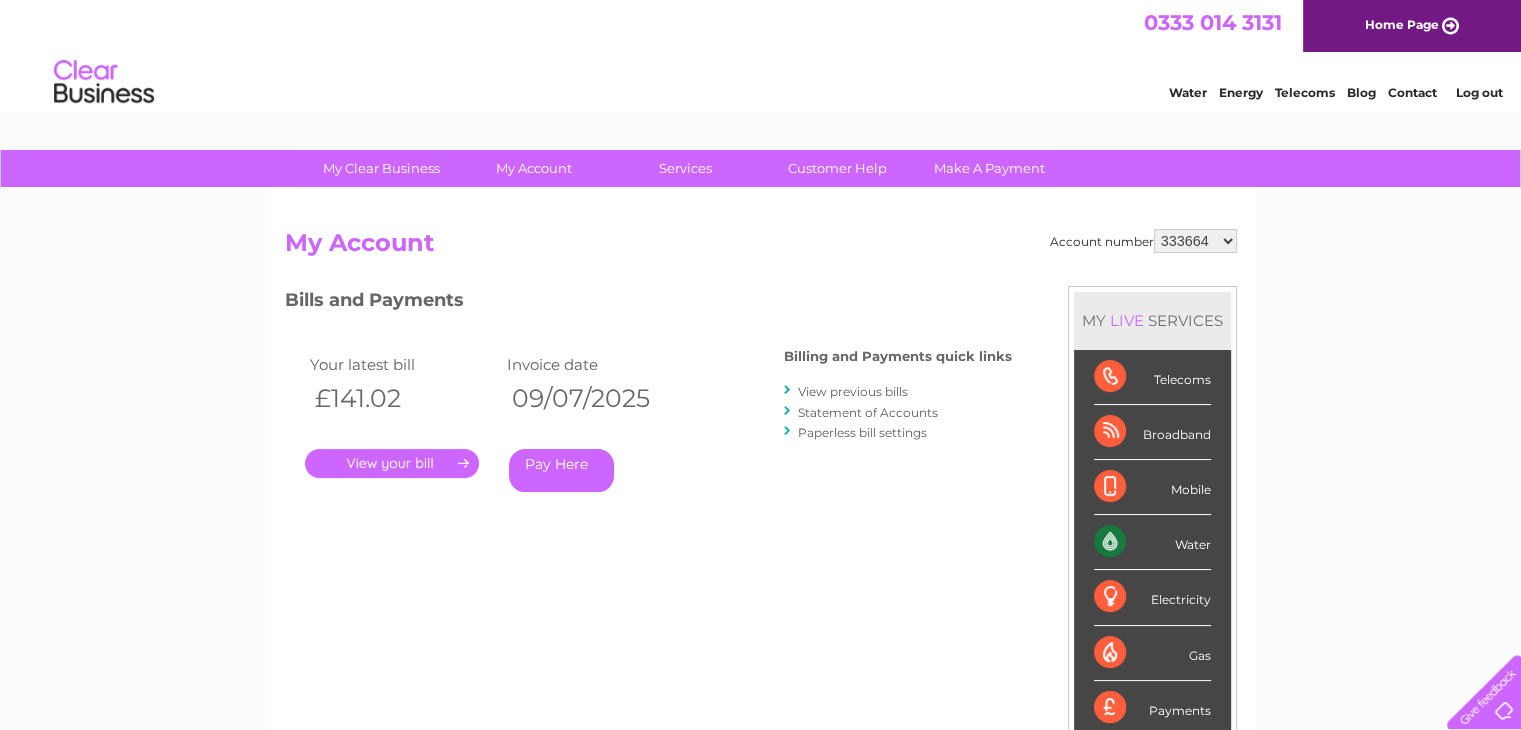scroll, scrollTop: 0, scrollLeft: 0, axis: both 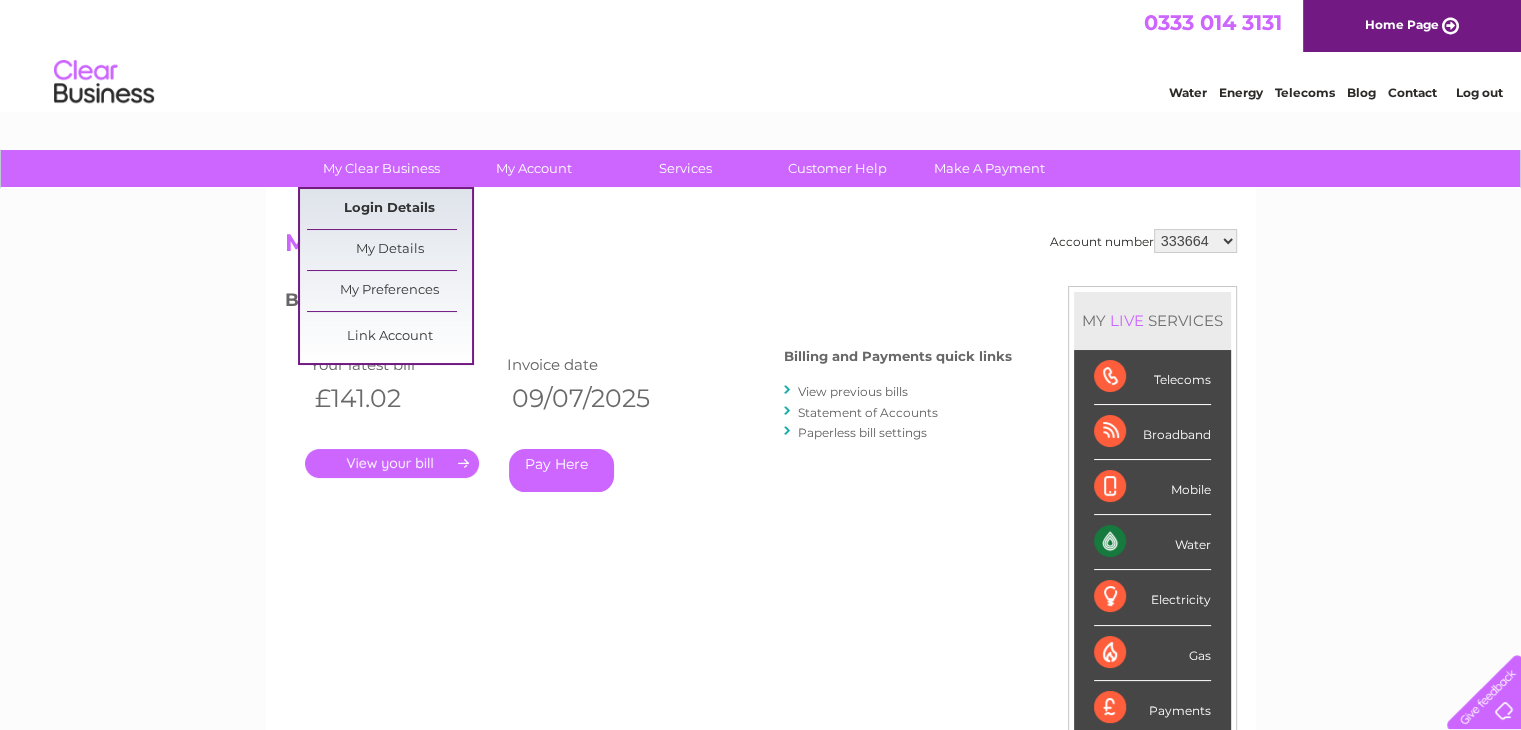 click on "Login Details" at bounding box center (389, 209) 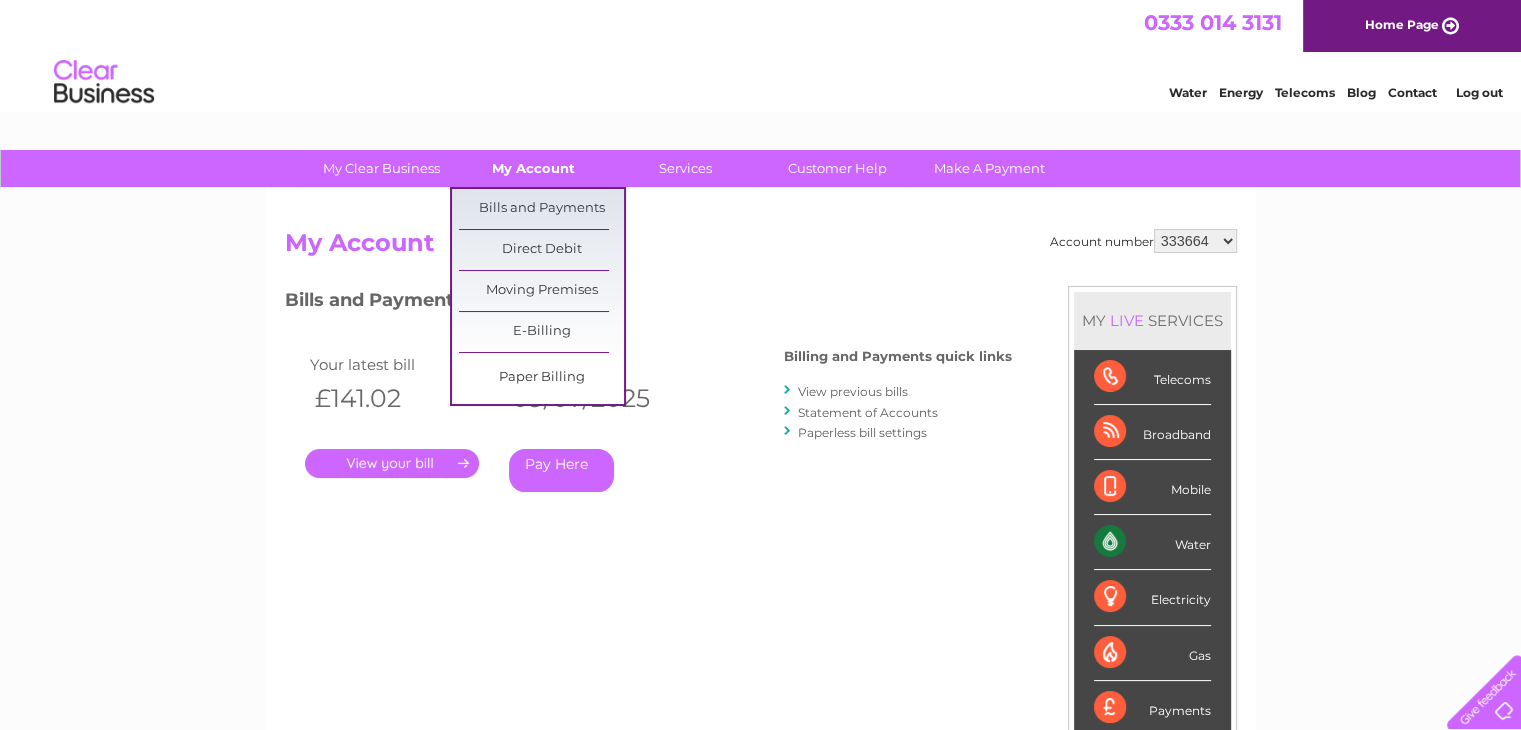 click on "My Account" at bounding box center [533, 168] 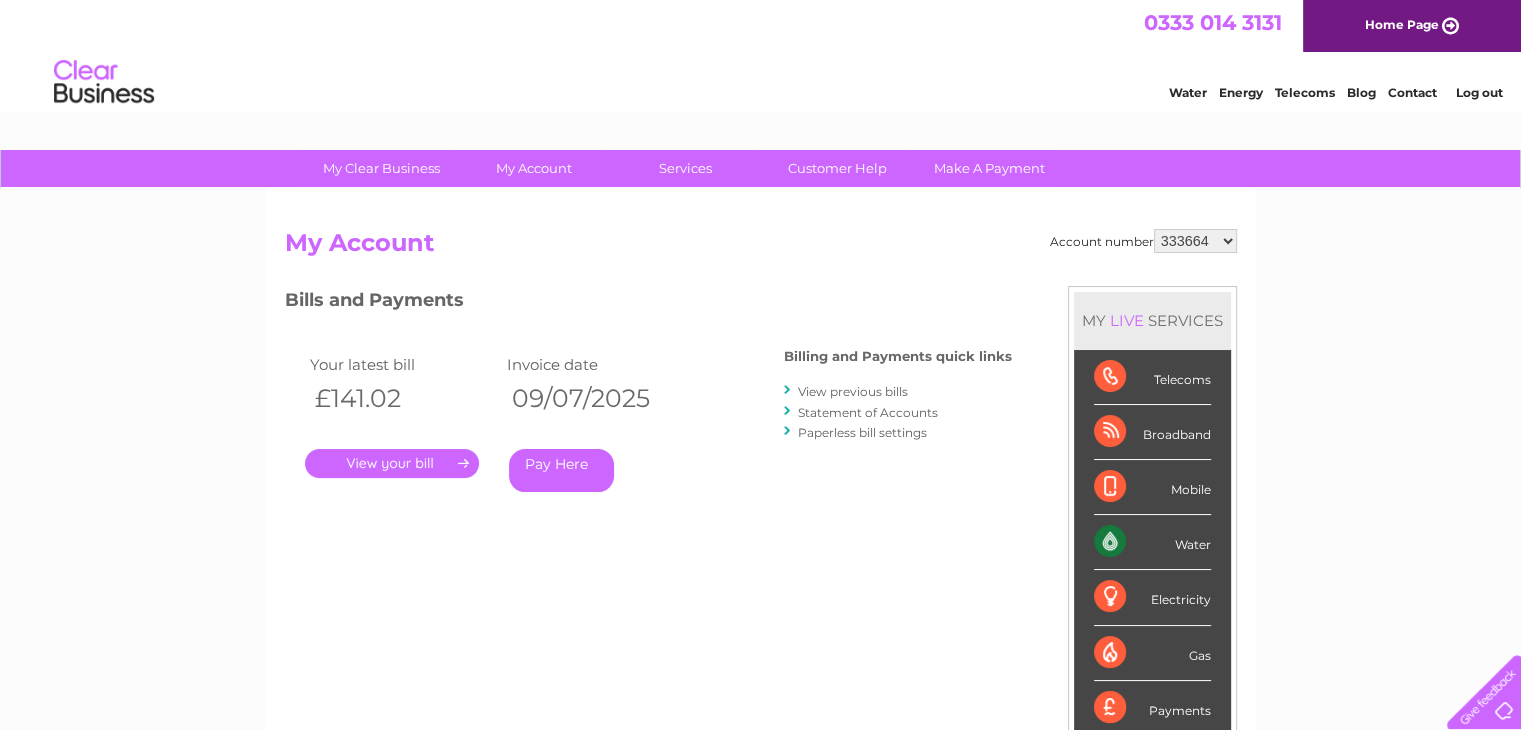 scroll, scrollTop: 0, scrollLeft: 0, axis: both 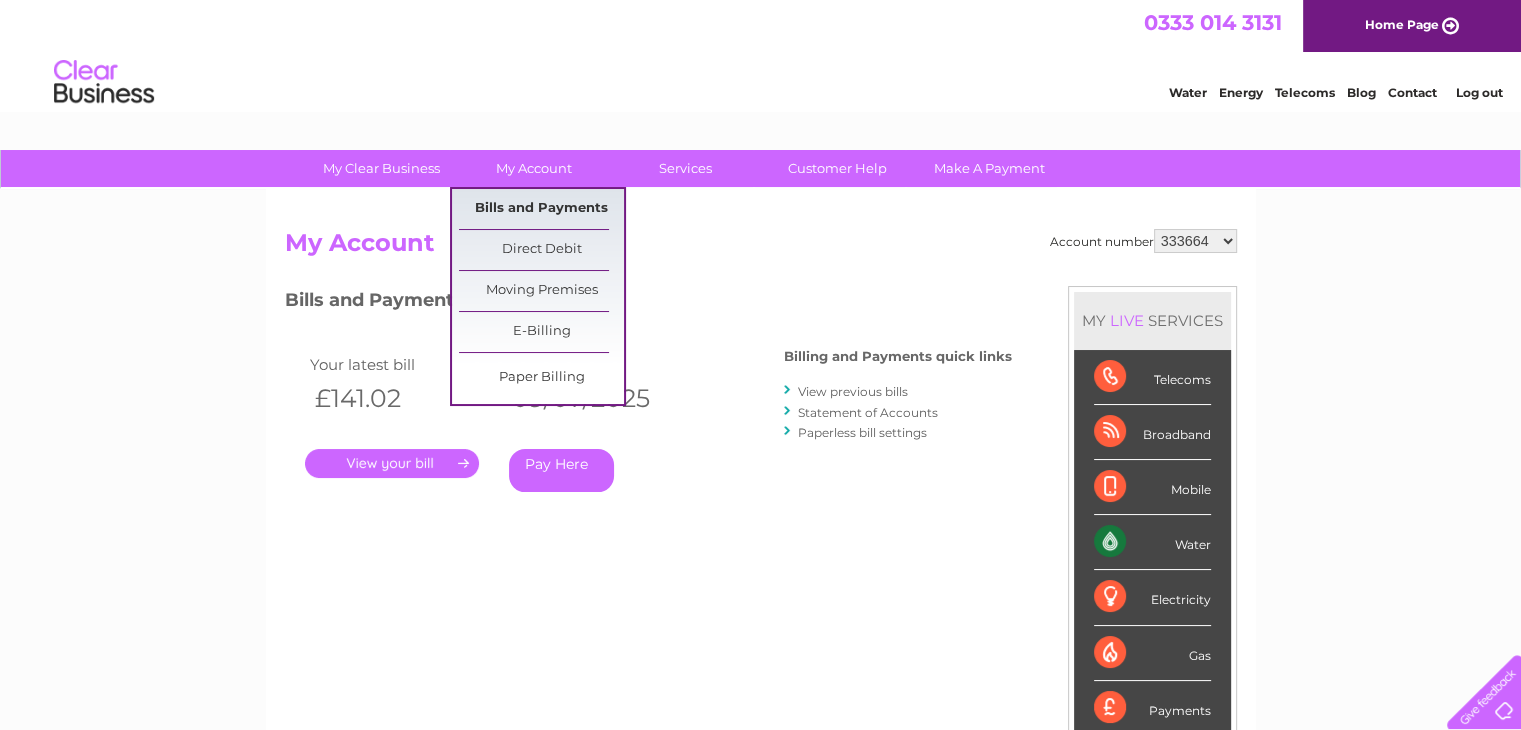 click on "Bills and Payments" at bounding box center (541, 209) 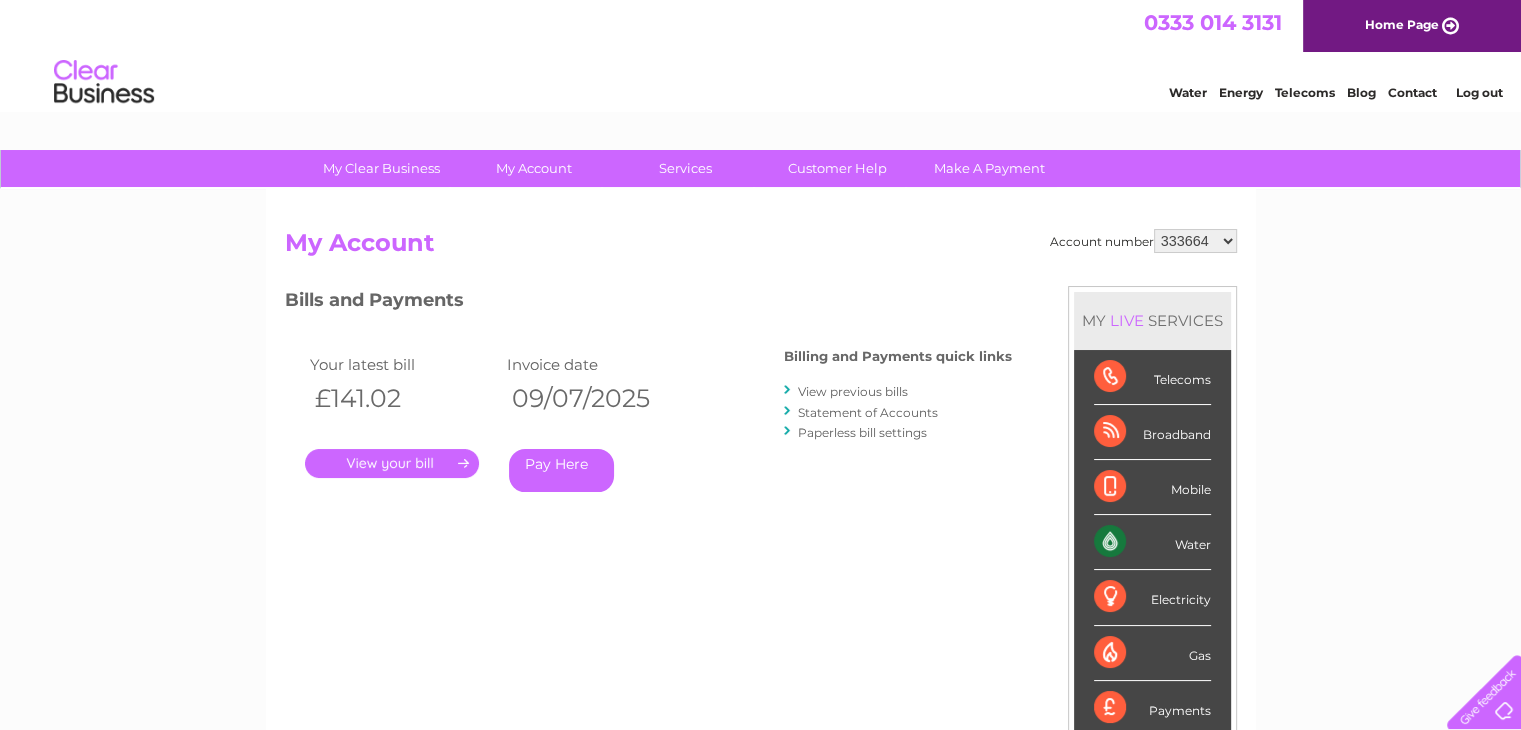 click on "Statement of Accounts" at bounding box center [868, 412] 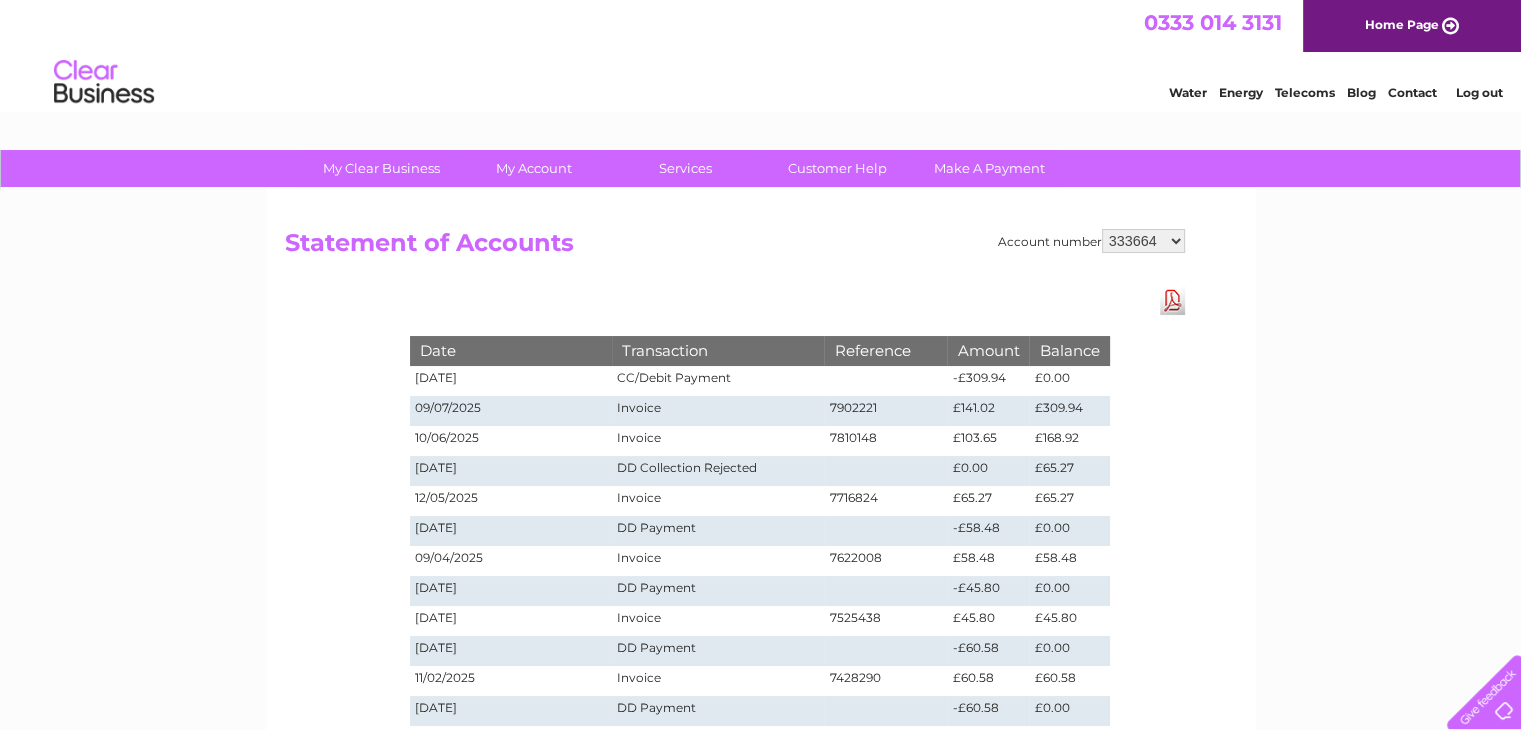 scroll, scrollTop: 0, scrollLeft: 0, axis: both 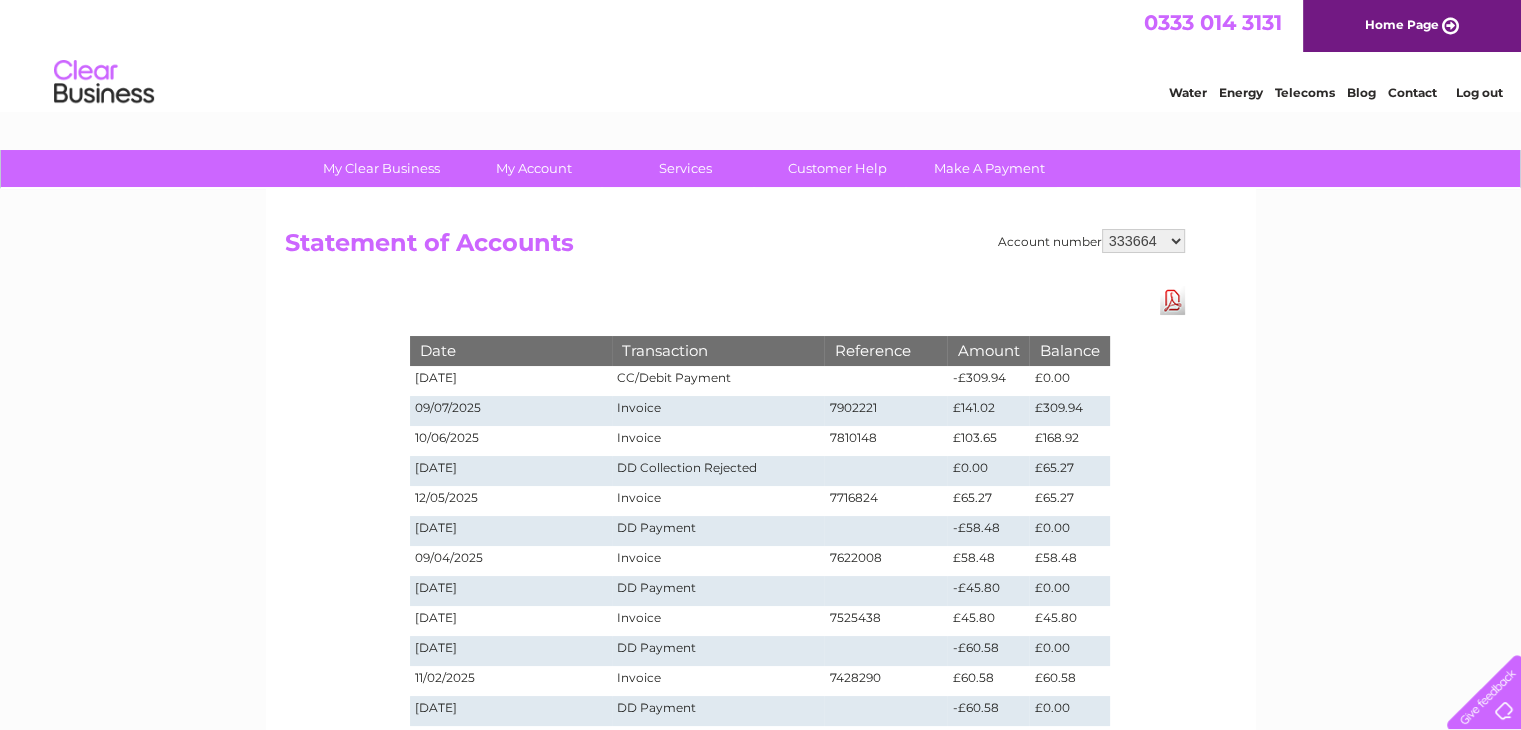 click on "333664
1154694
1154705" at bounding box center [1143, 241] 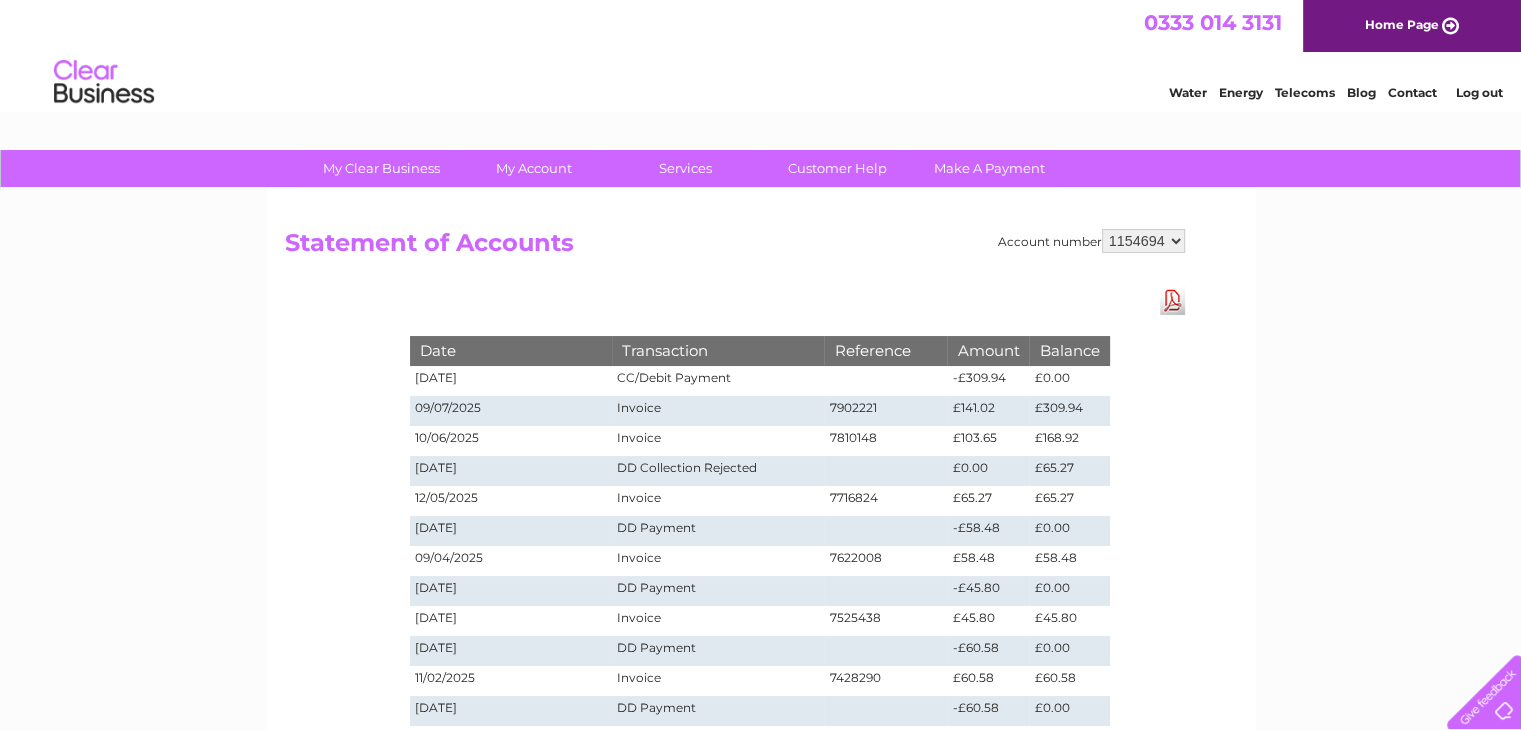 click on "333664
1154694
1154705" at bounding box center [1143, 241] 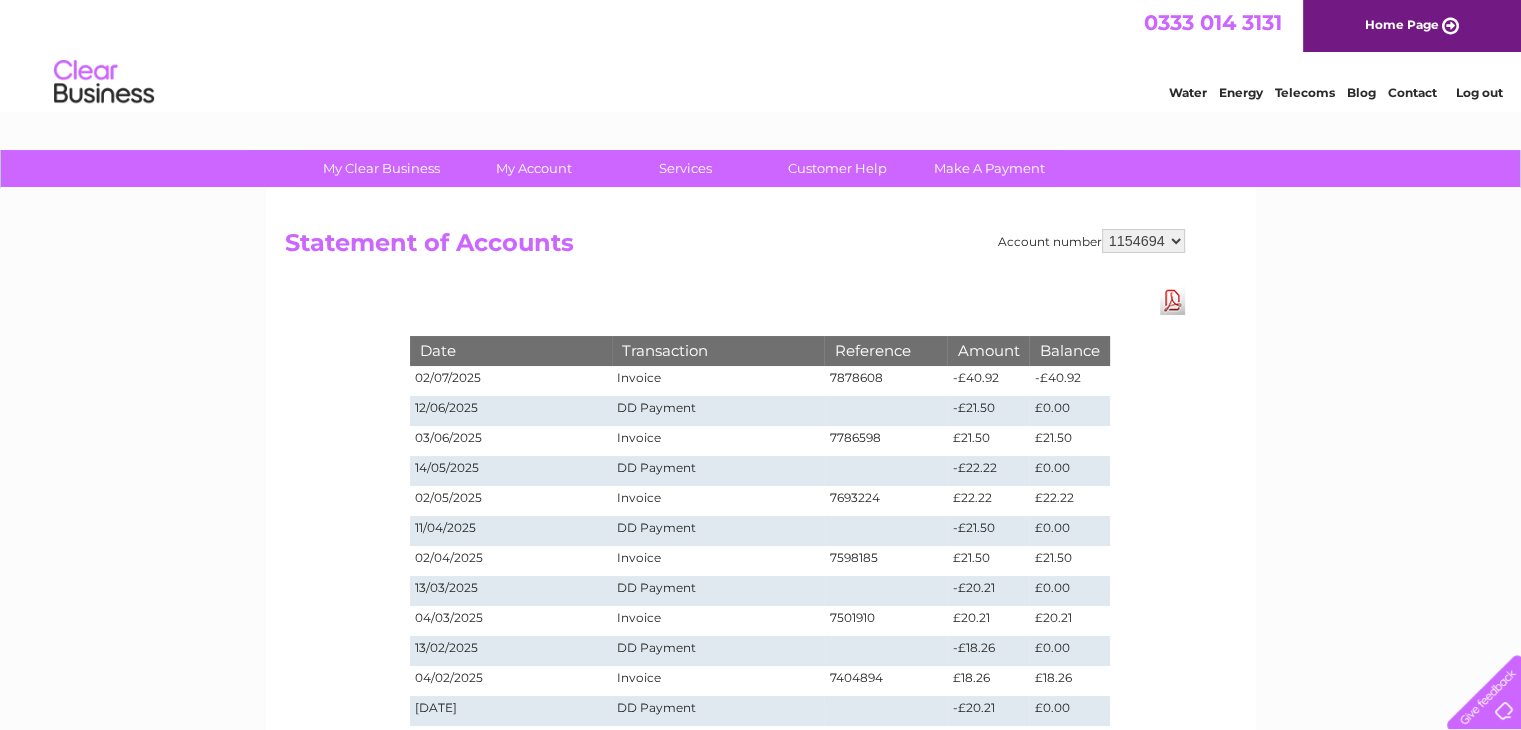 scroll, scrollTop: 0, scrollLeft: 0, axis: both 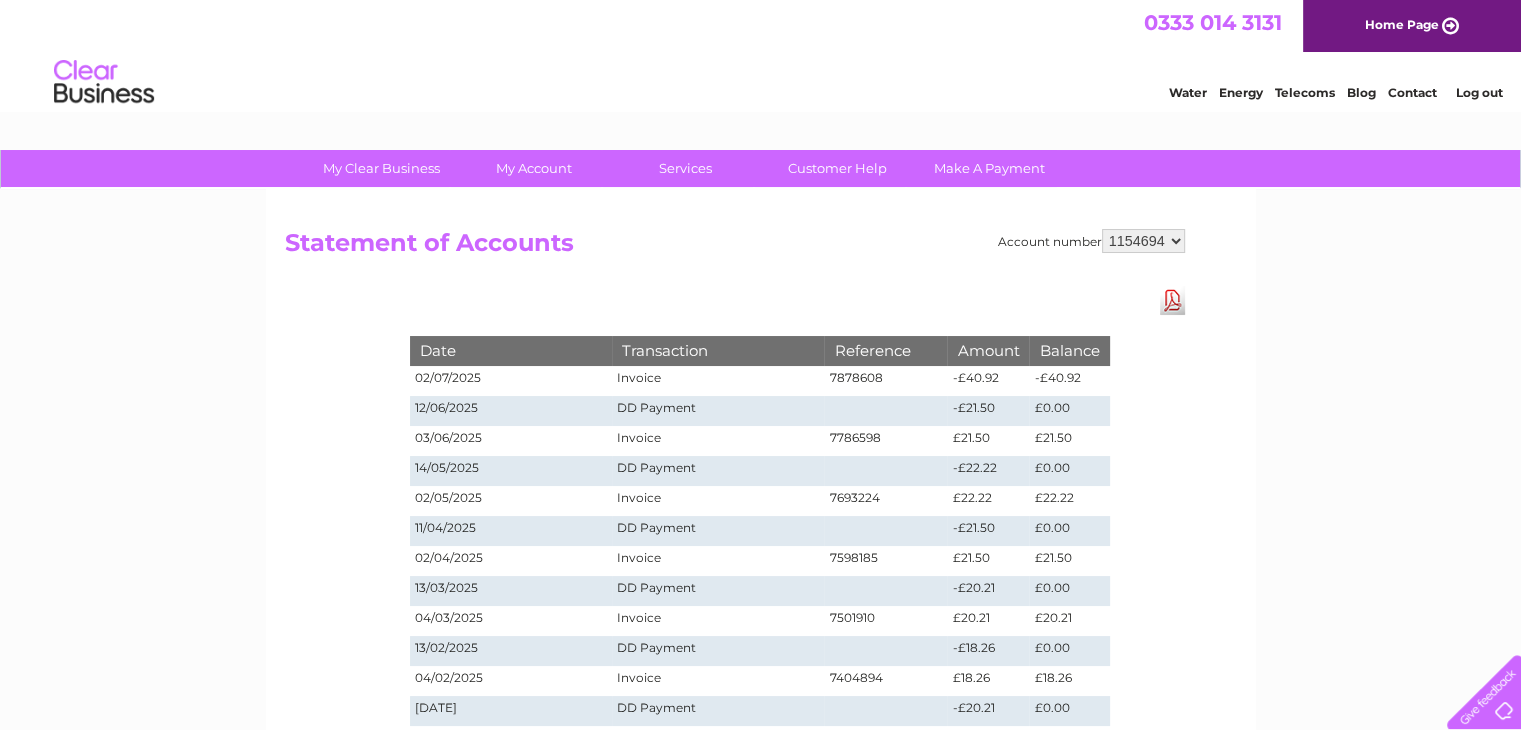 click on "333664
1154694
1154705" at bounding box center [1143, 241] 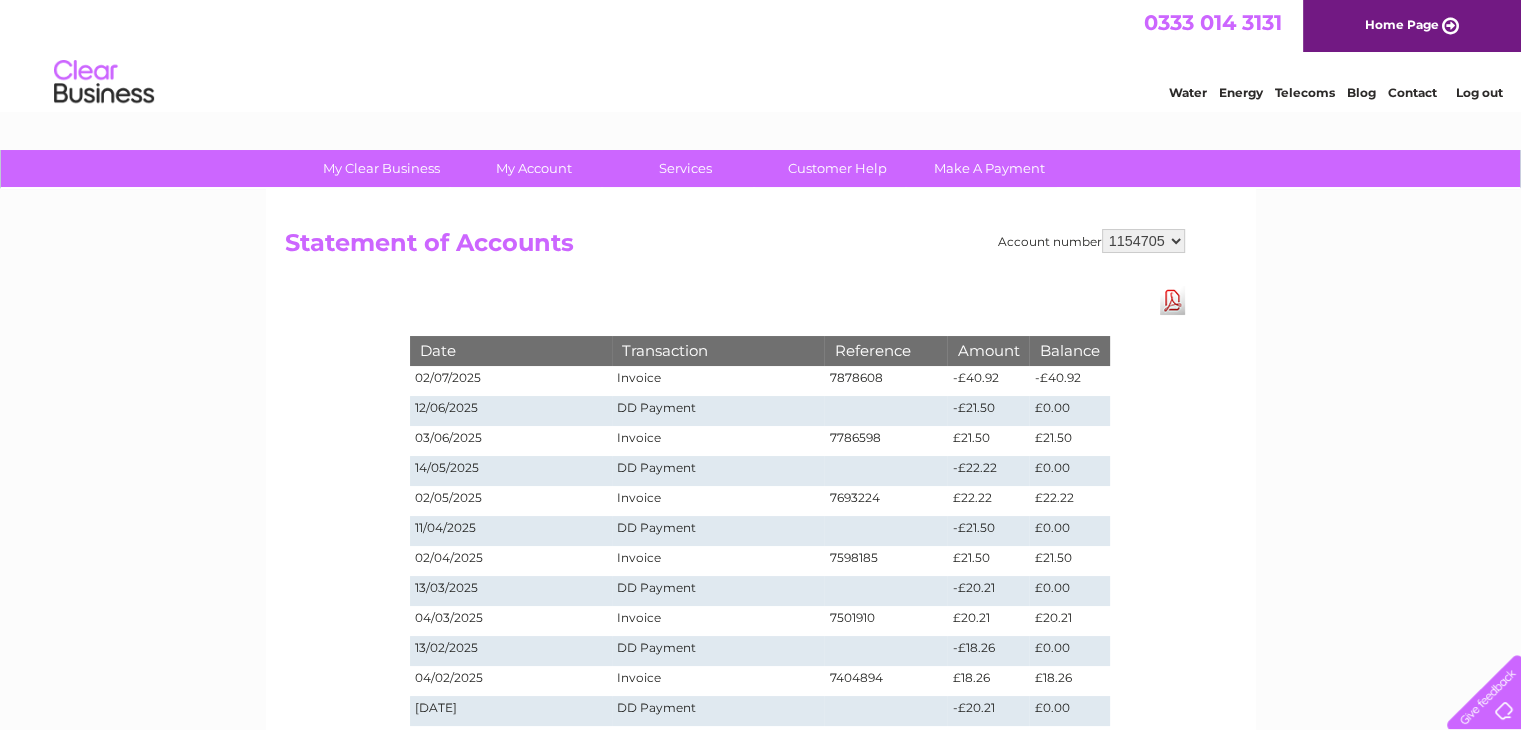 click on "333664
1154694
1154705" at bounding box center (1143, 241) 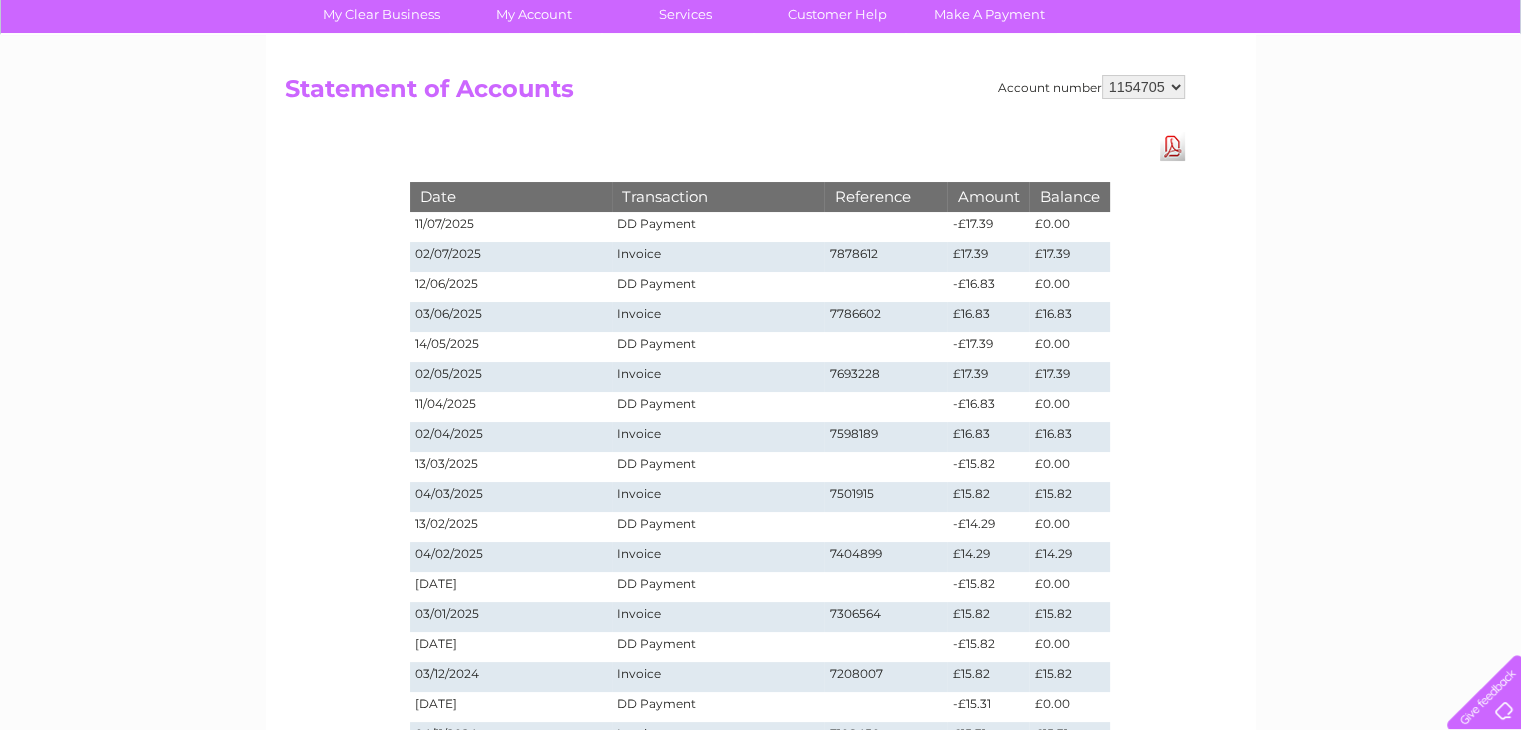 scroll, scrollTop: 0, scrollLeft: 0, axis: both 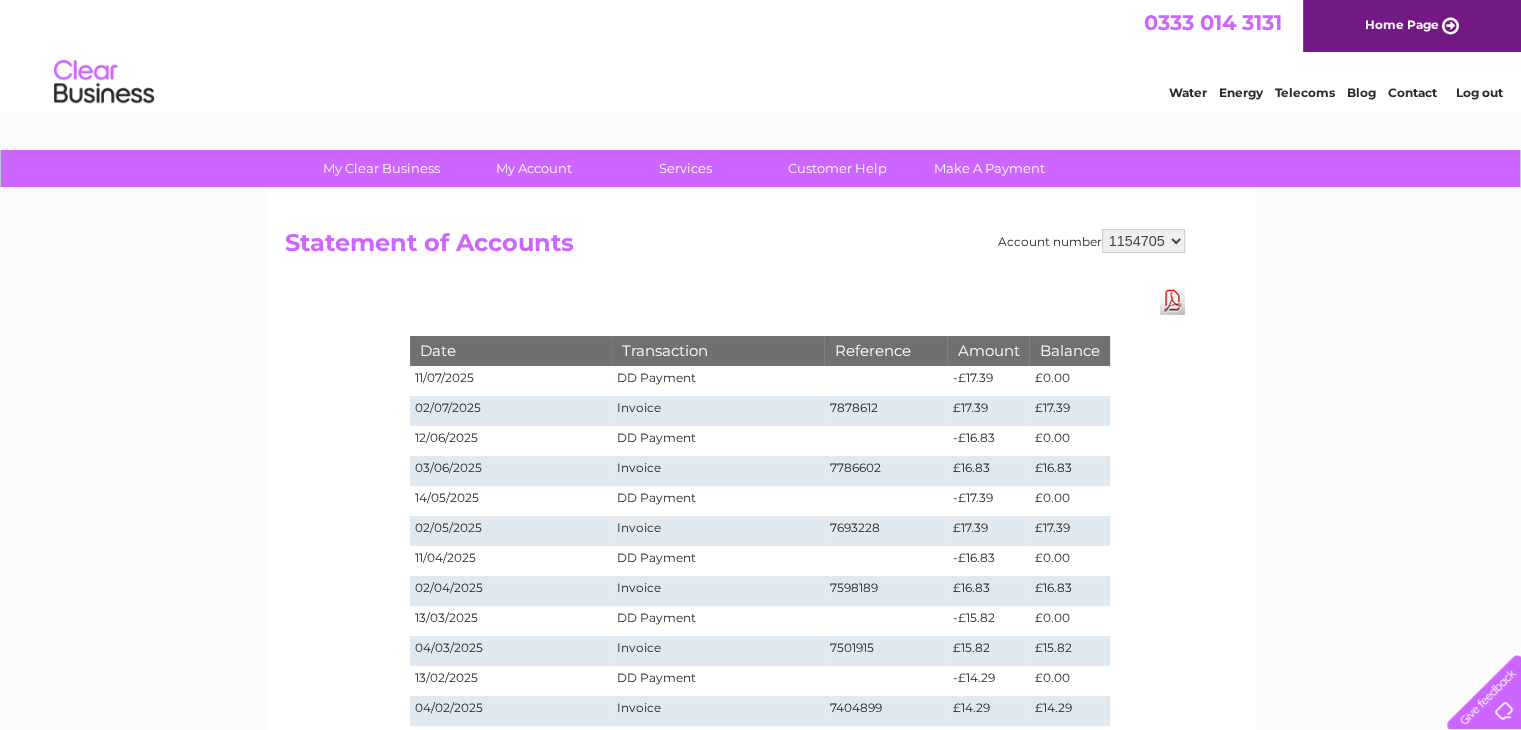 click on "333664
1154694
1154705" at bounding box center (1143, 241) 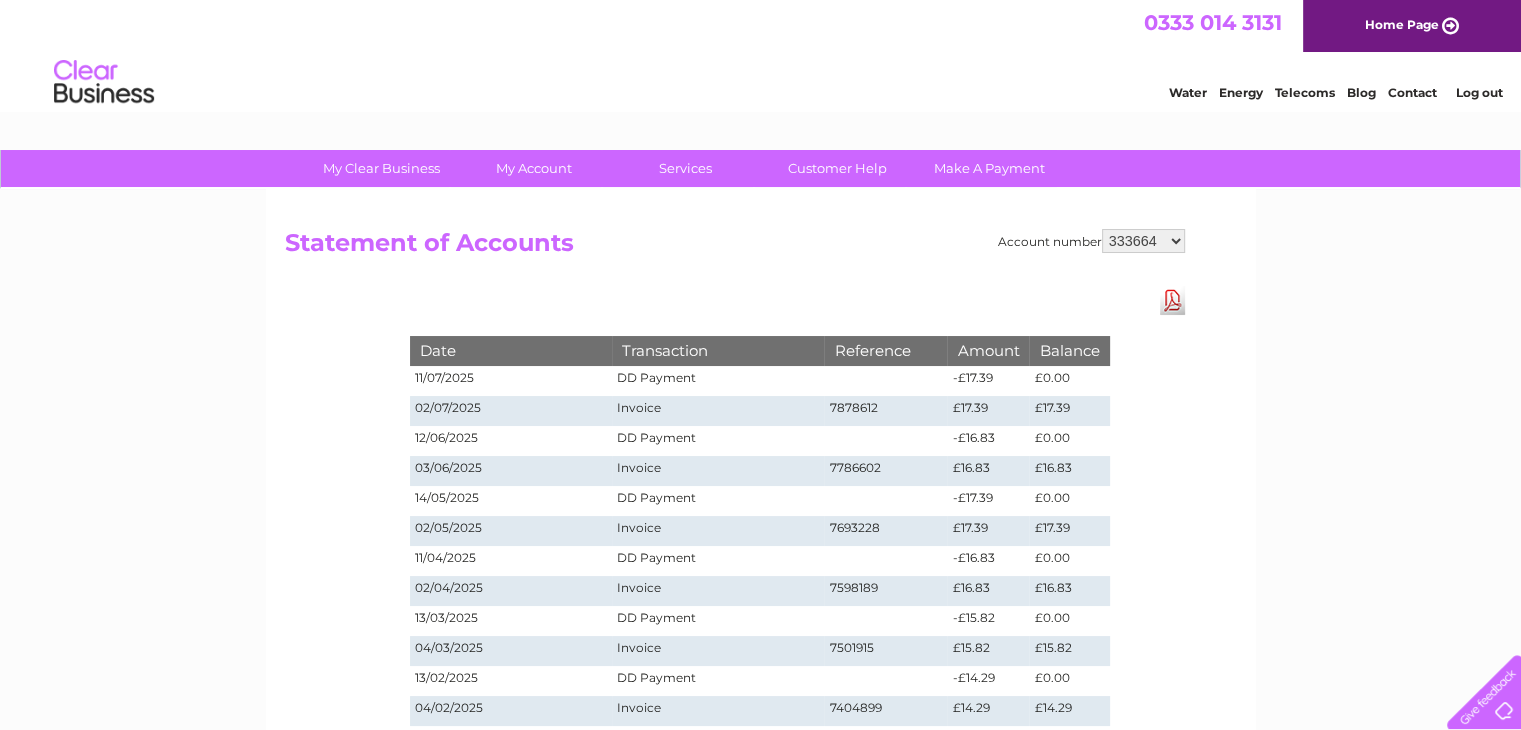 click on "333664
1154694
1154705" at bounding box center [1143, 241] 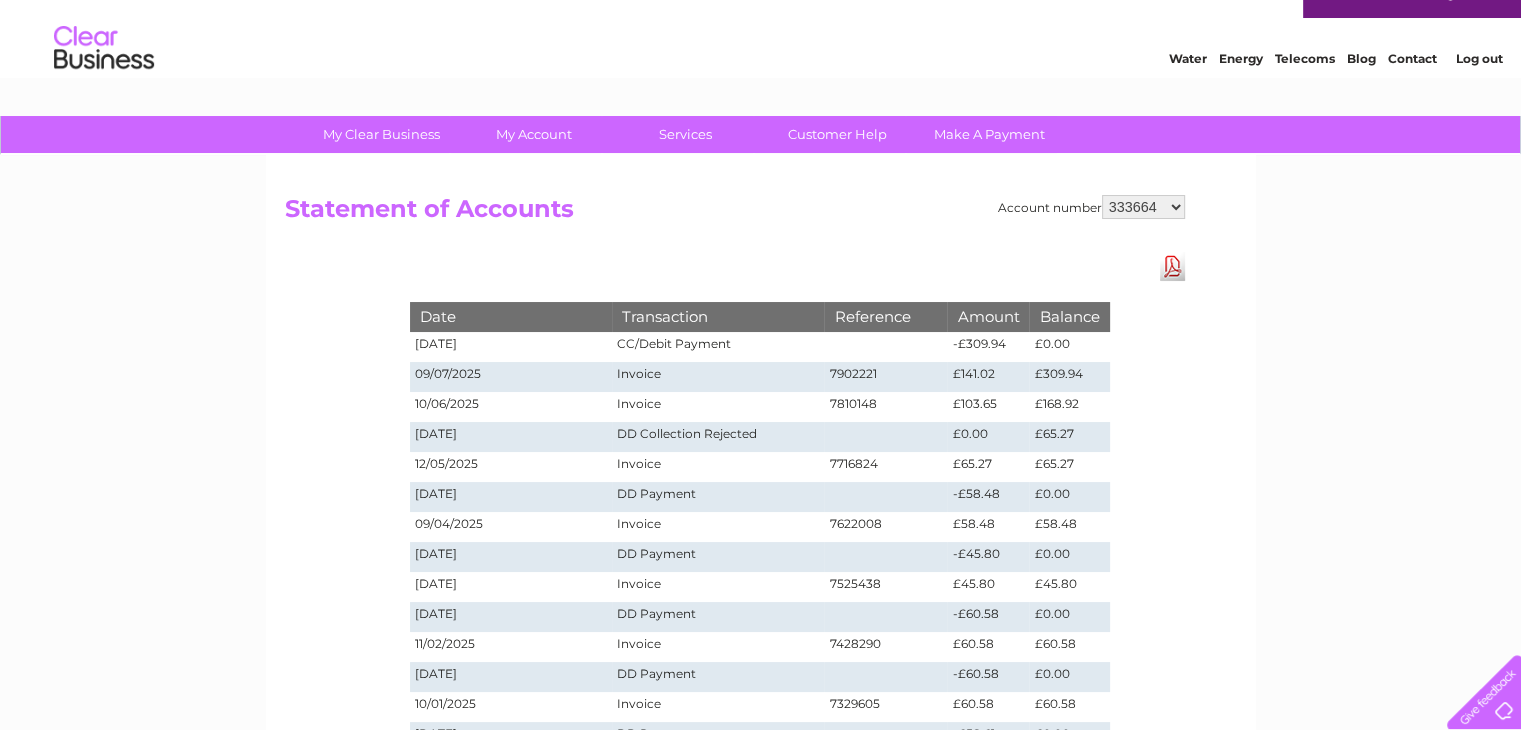 scroll, scrollTop: 0, scrollLeft: 0, axis: both 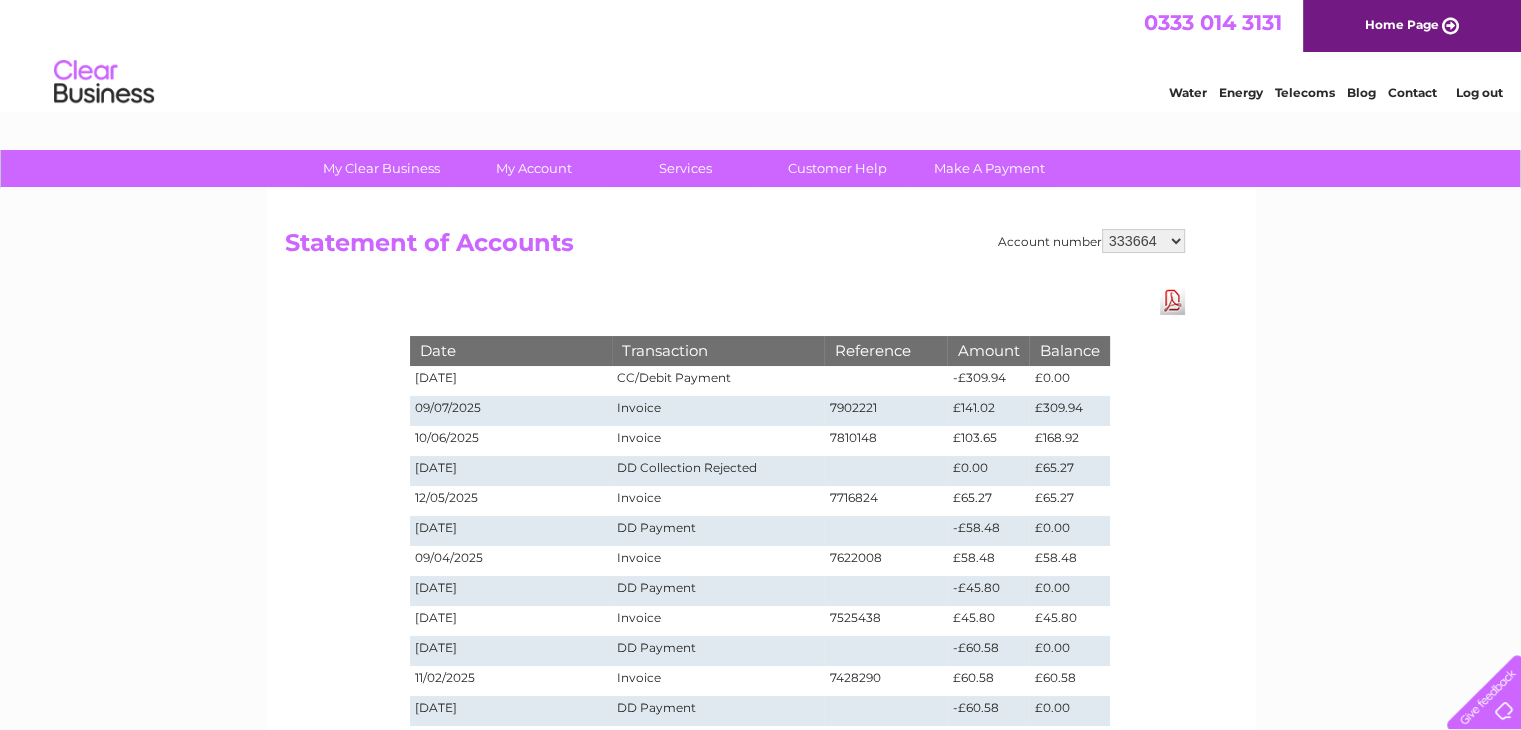 click on "My Clear Business
Login Details
My Details
My Preferences
Link Account
My Account
Bills and Payments   Direct Debit   Moving Premises" at bounding box center (760, 755) 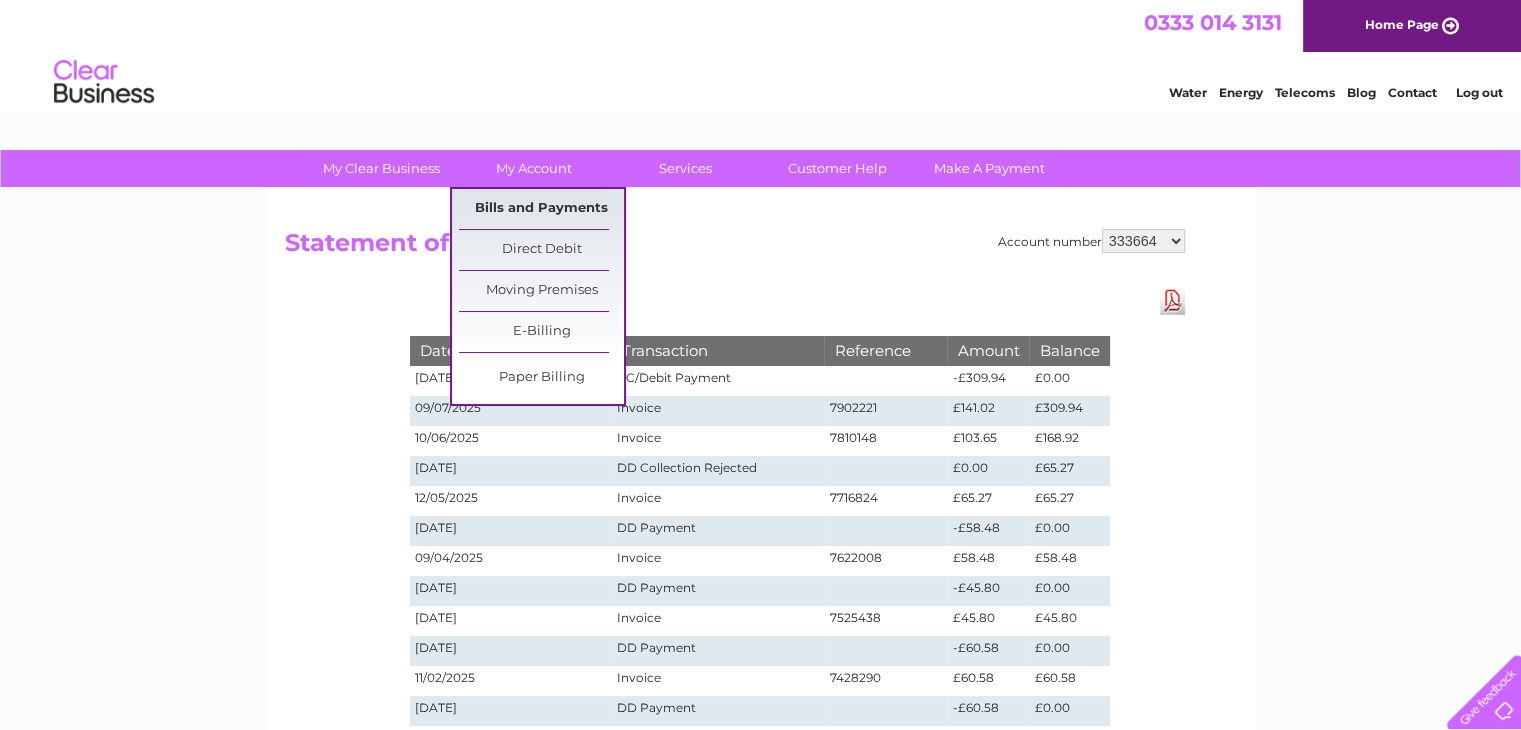 click on "Bills and Payments" at bounding box center [541, 209] 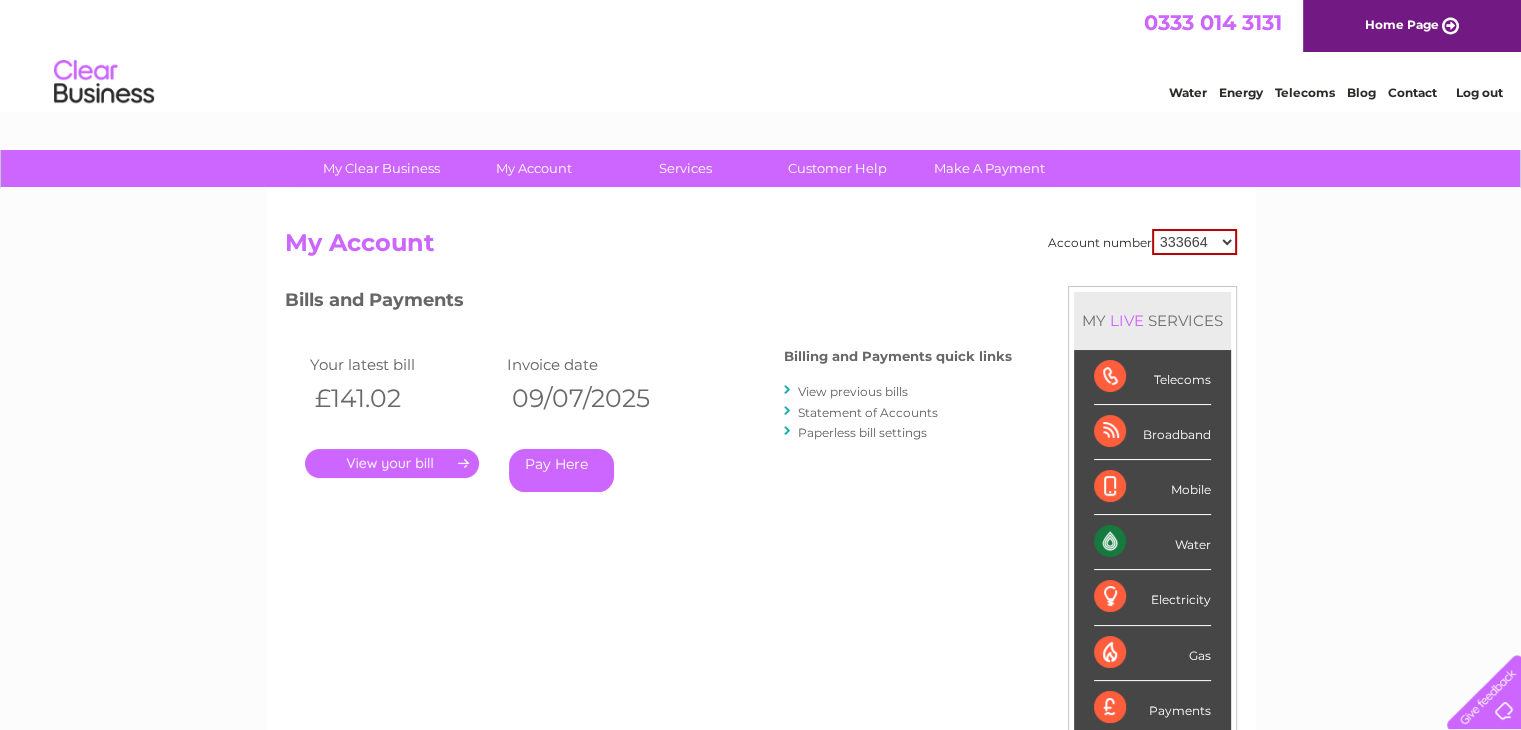 scroll, scrollTop: 0, scrollLeft: 0, axis: both 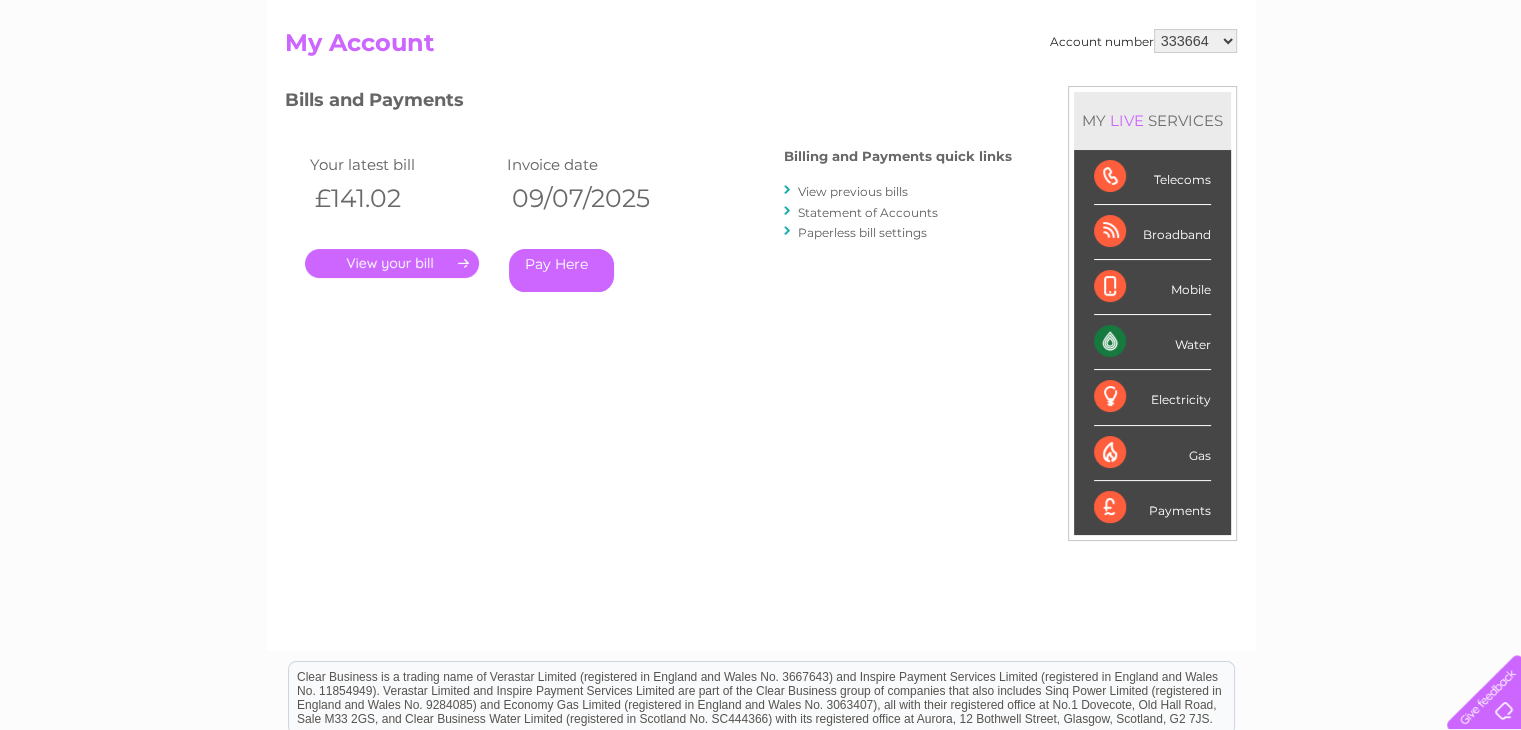 click on "." at bounding box center [392, 263] 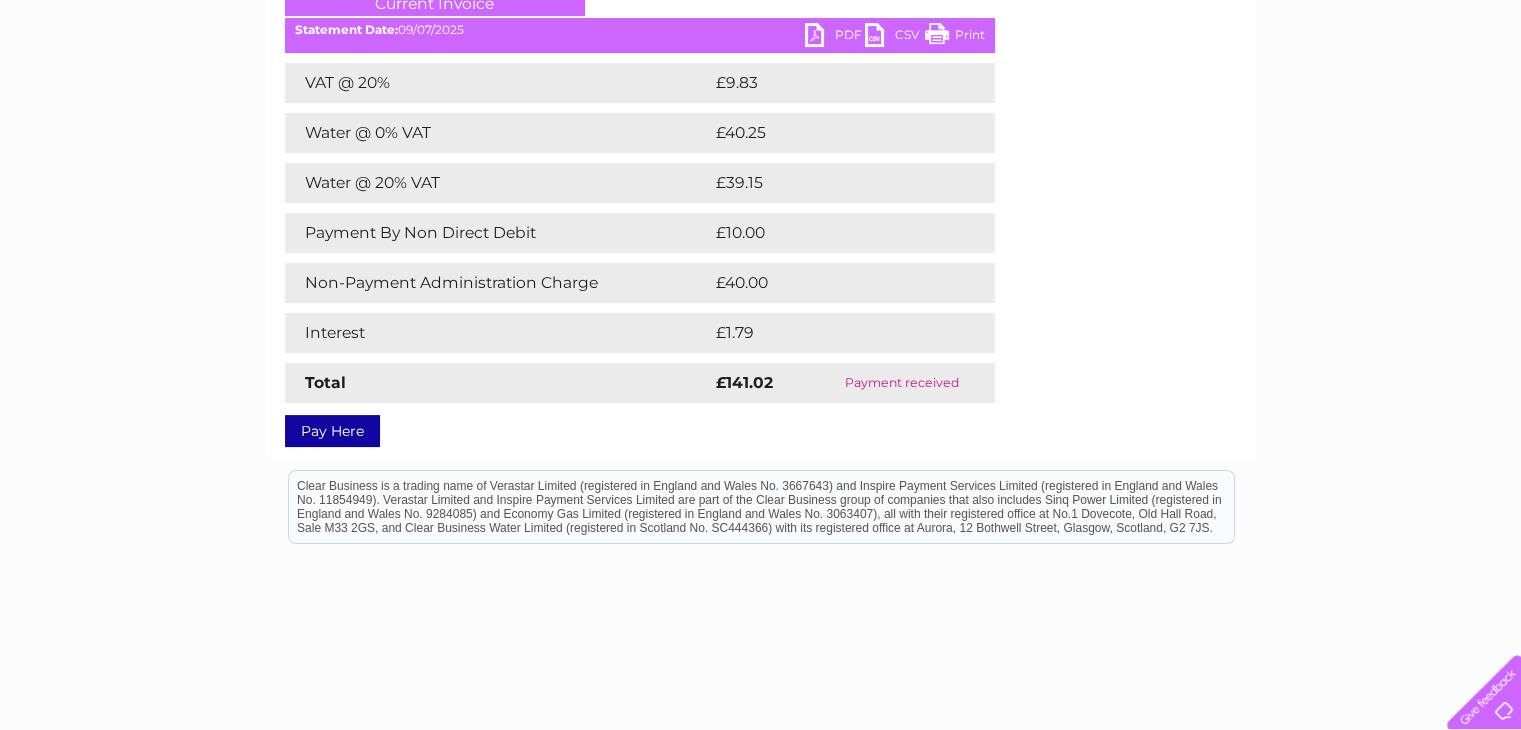 scroll, scrollTop: 0, scrollLeft: 0, axis: both 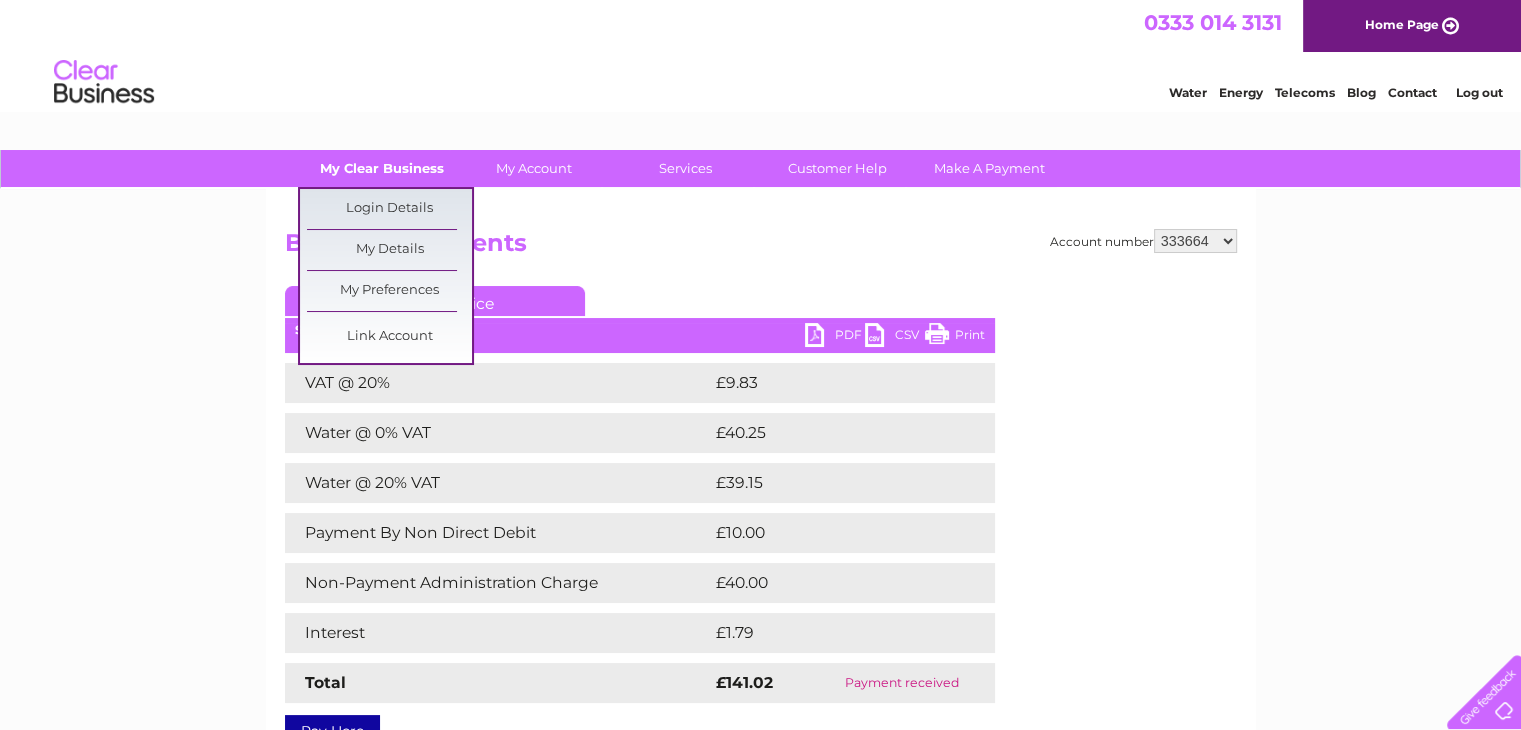 click on "My Clear Business" at bounding box center [381, 168] 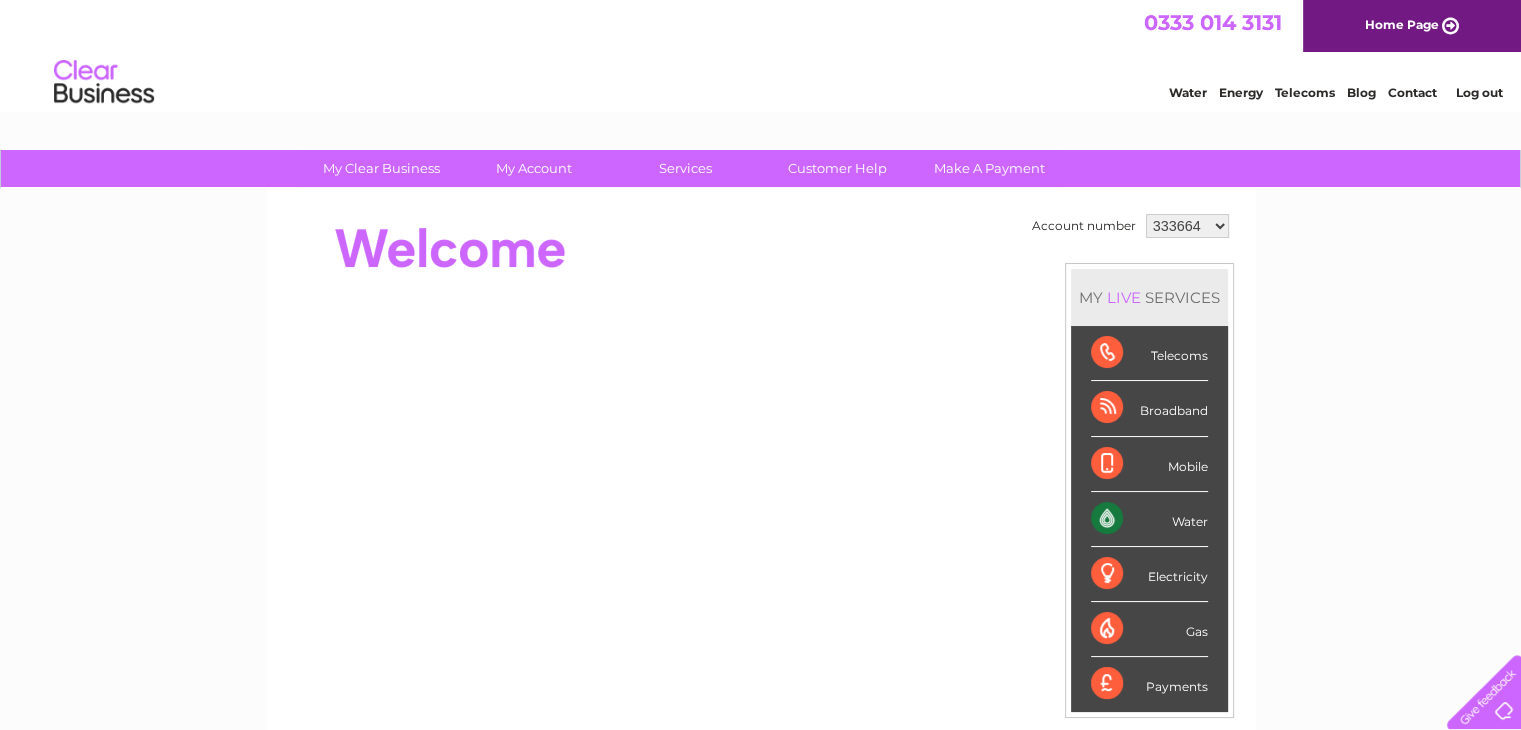 scroll, scrollTop: 0, scrollLeft: 0, axis: both 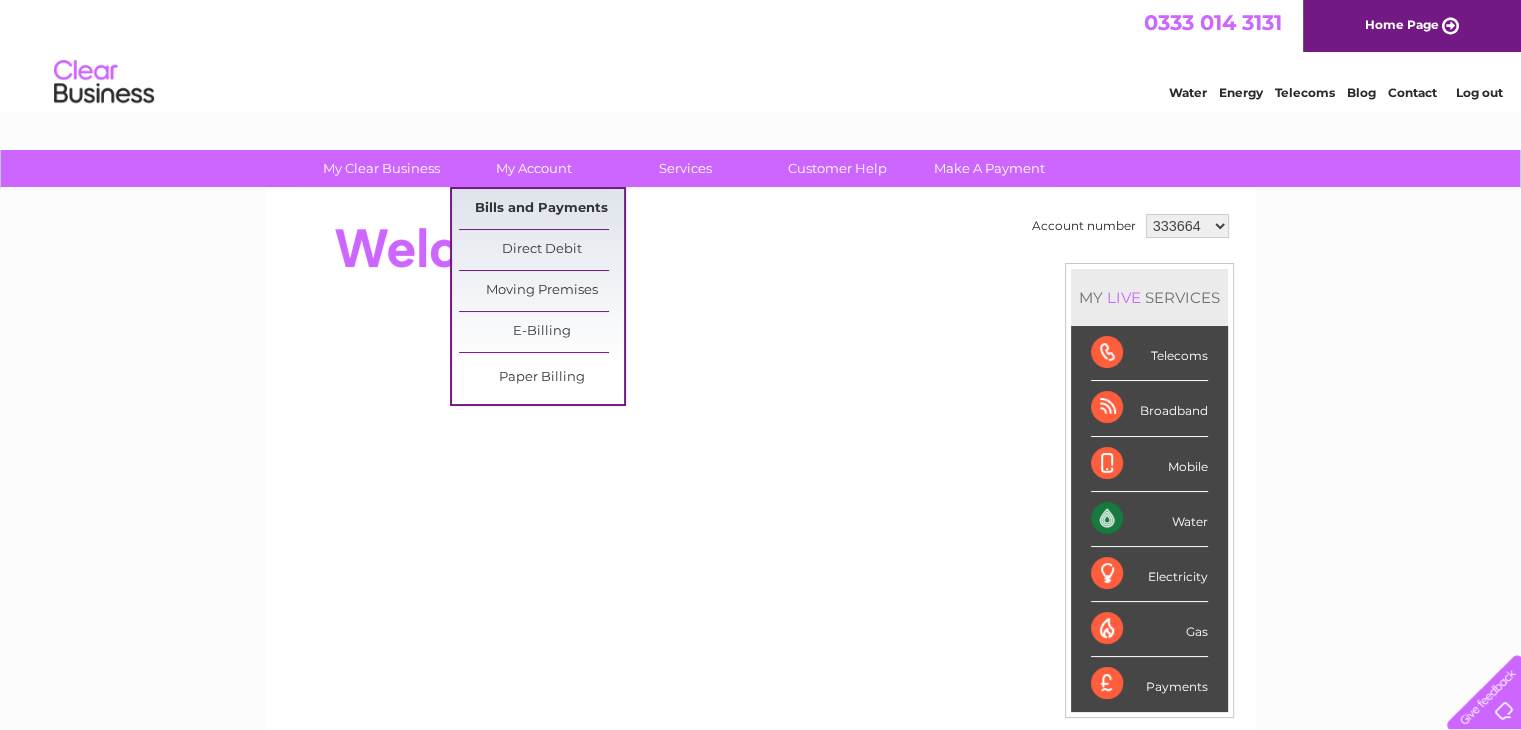 click on "Bills and Payments" at bounding box center [541, 209] 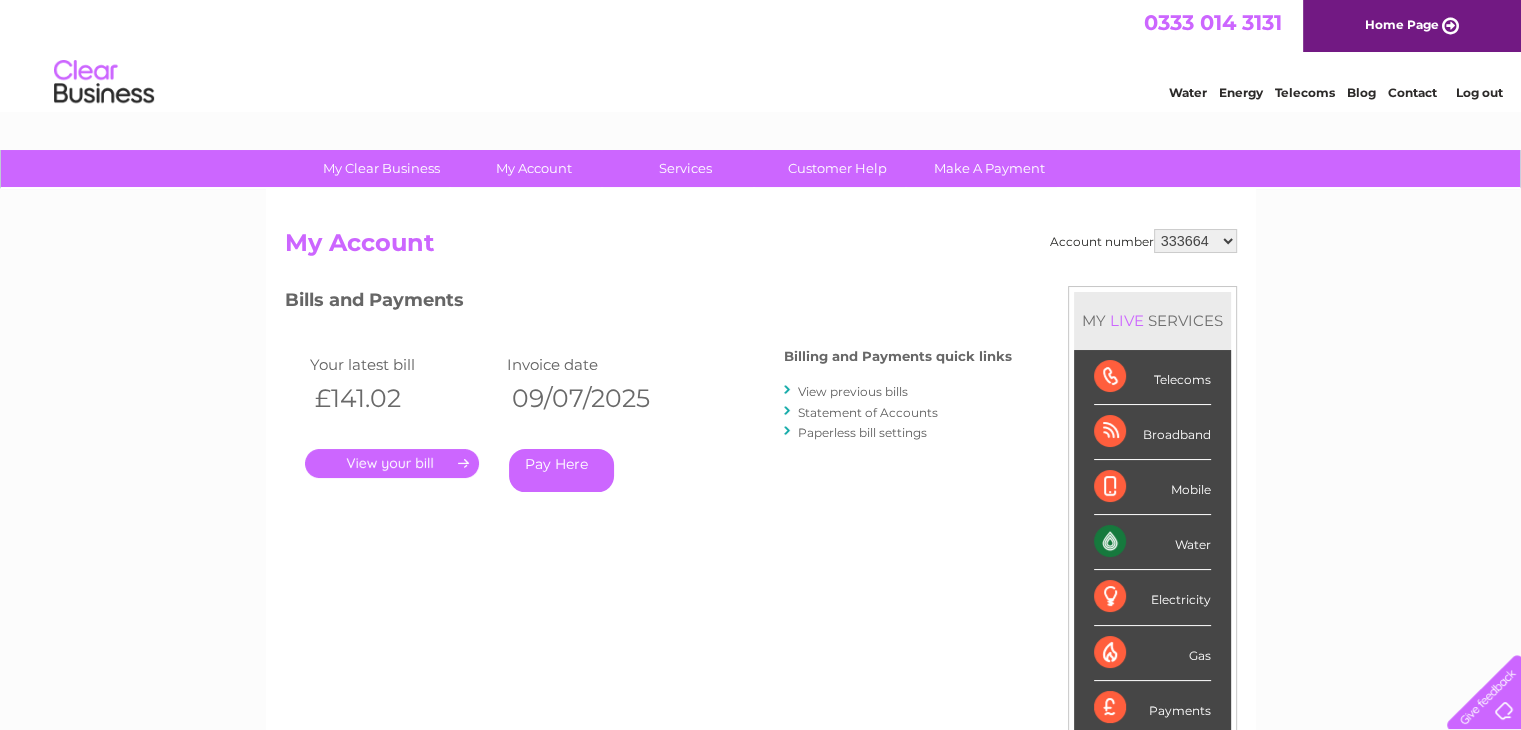 scroll, scrollTop: 0, scrollLeft: 0, axis: both 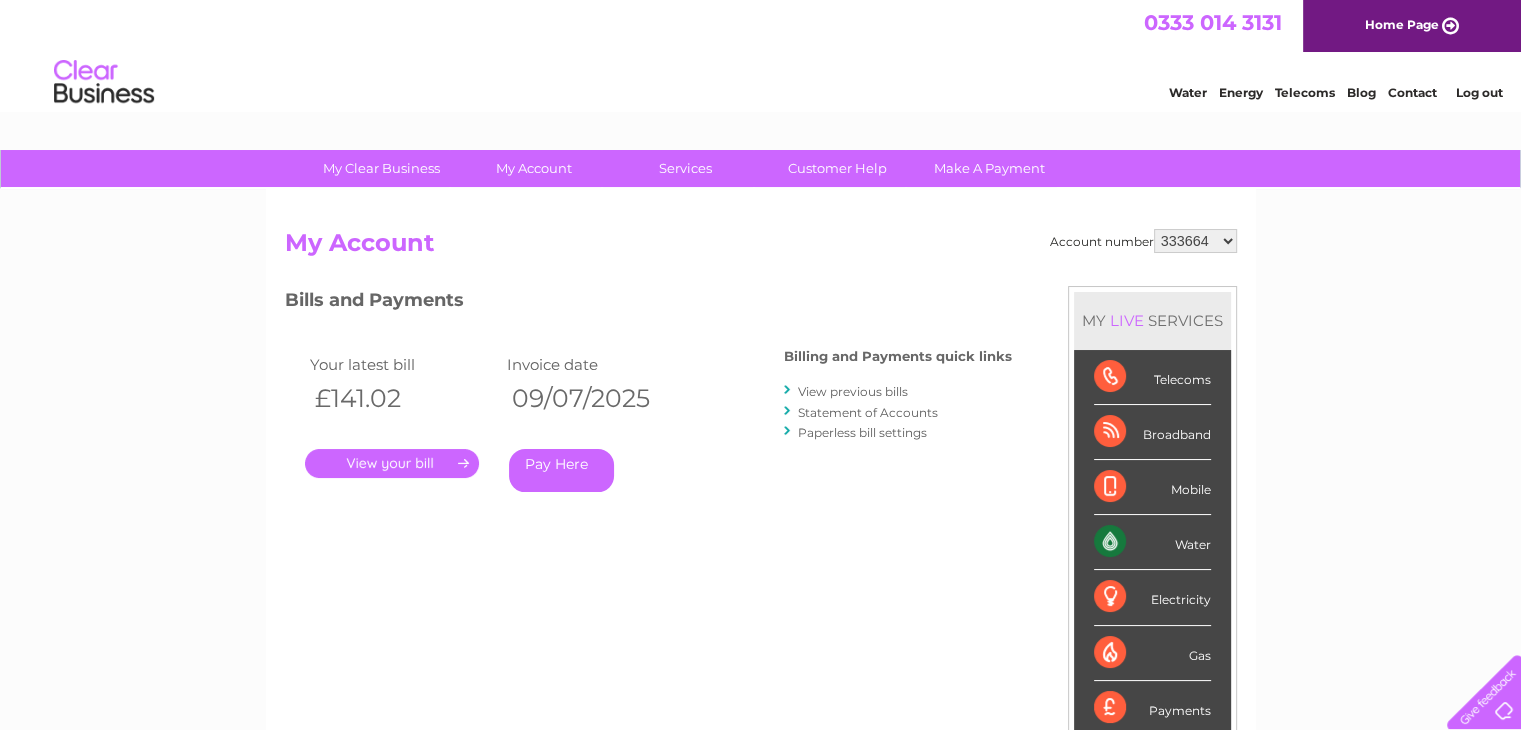 click on "View previous bills" at bounding box center (853, 391) 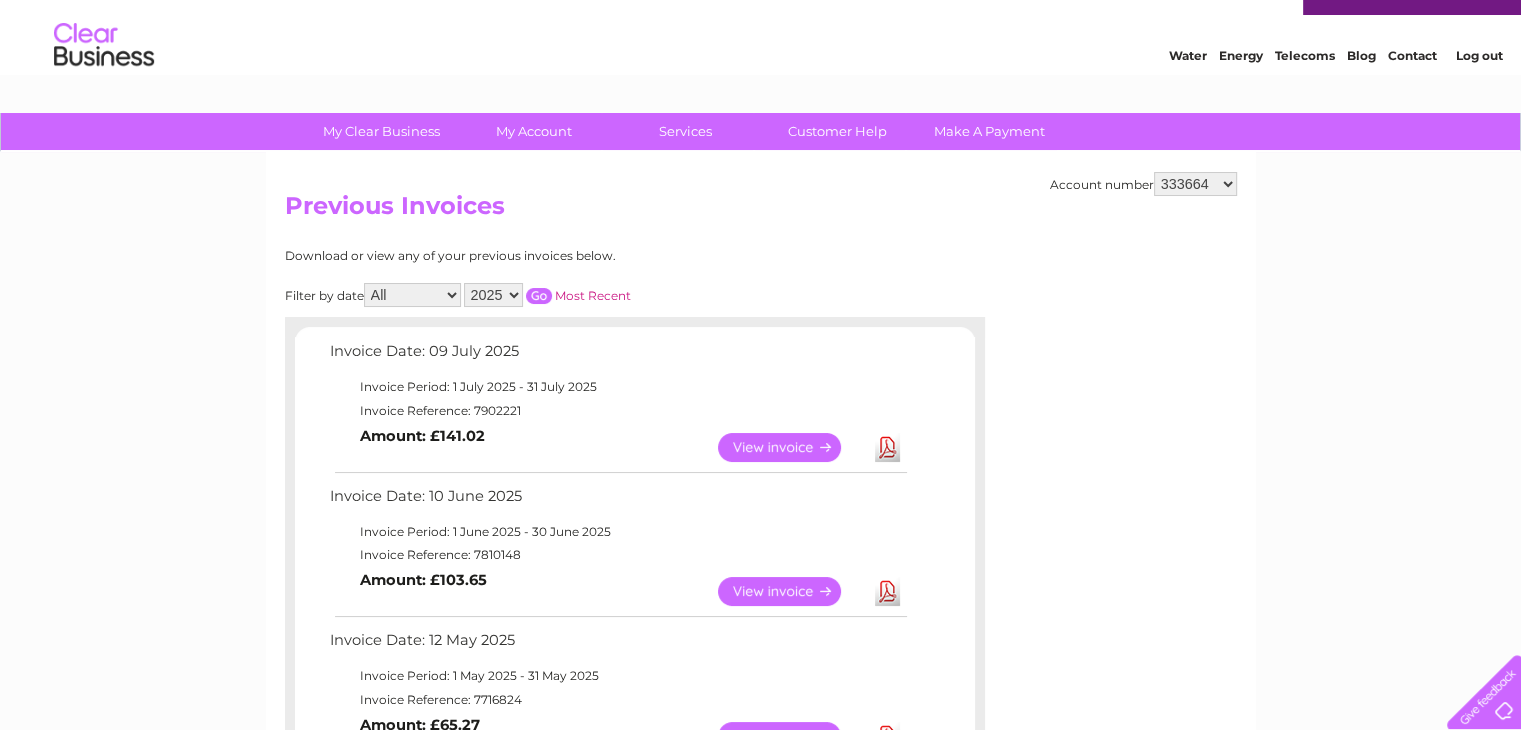 scroll, scrollTop: 0, scrollLeft: 0, axis: both 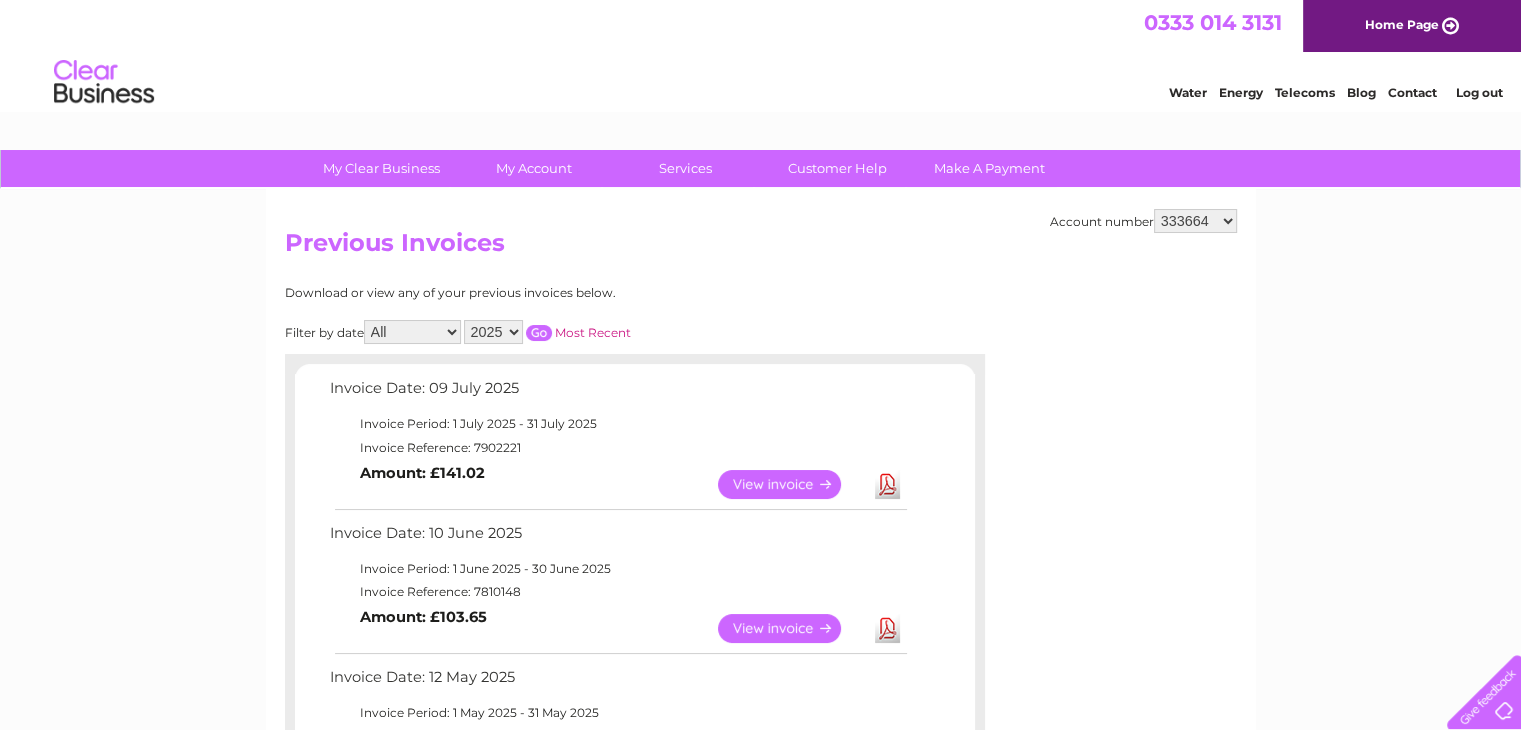 click on "333664
1154694
1154705" at bounding box center (1195, 221) 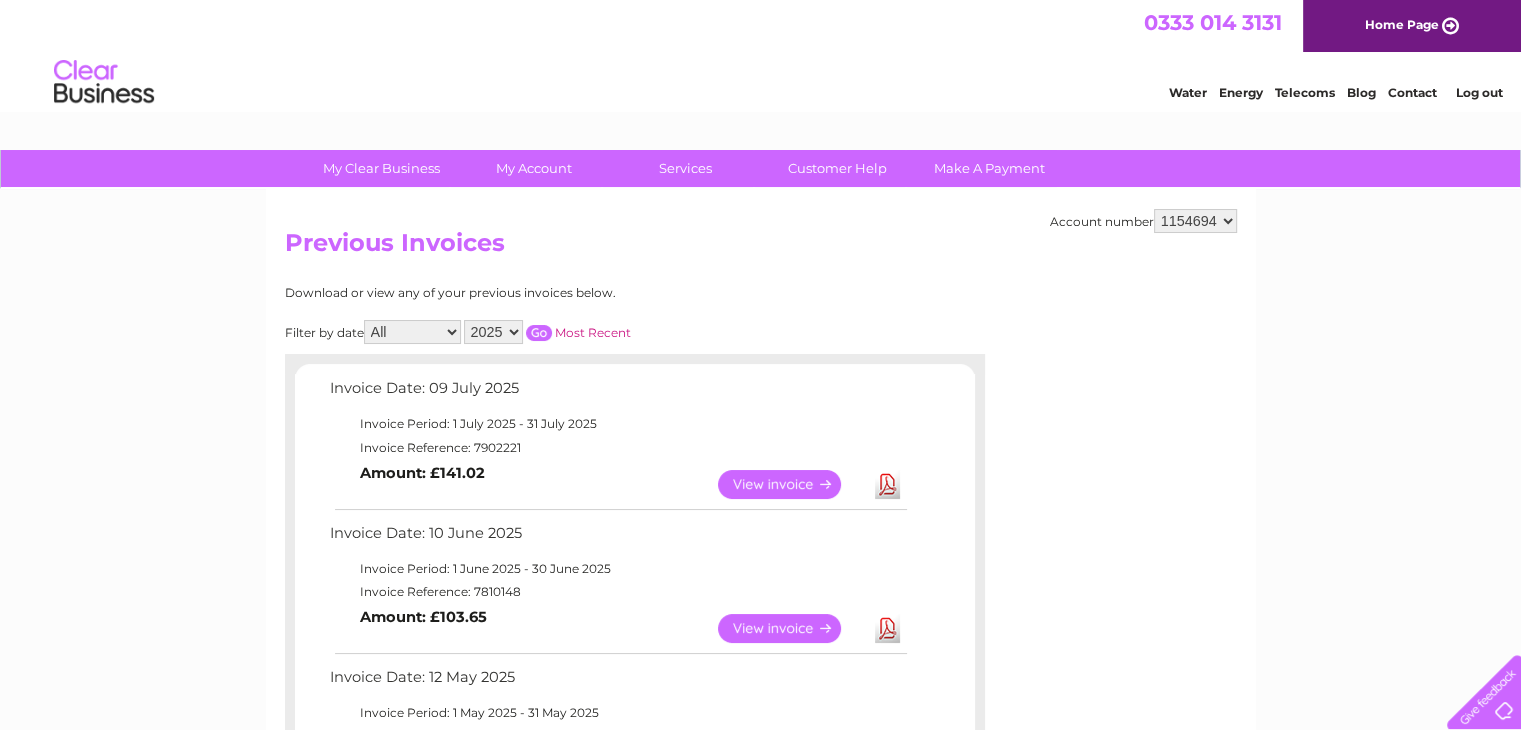 click on "333664
1154694
1154705" at bounding box center (1195, 221) 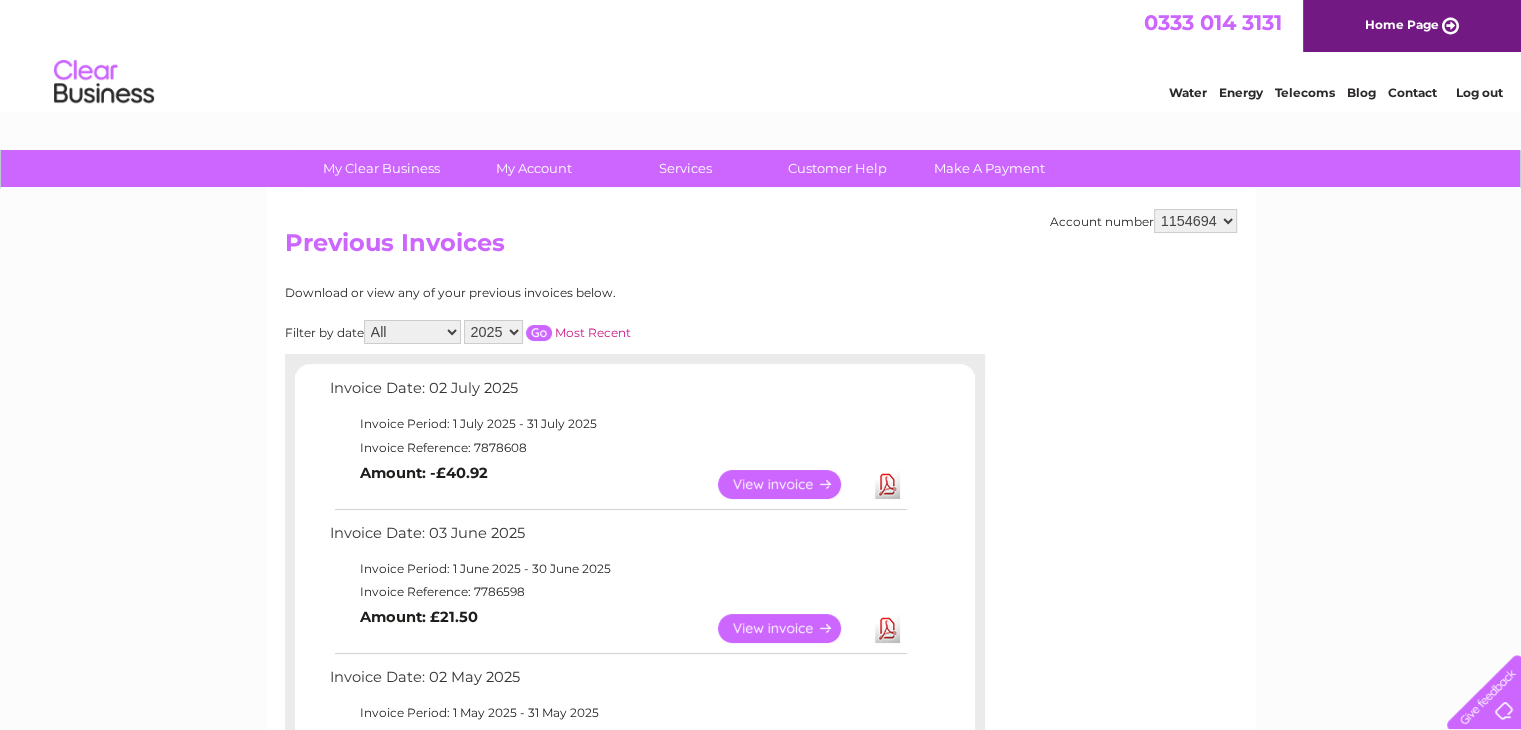 scroll, scrollTop: 200, scrollLeft: 0, axis: vertical 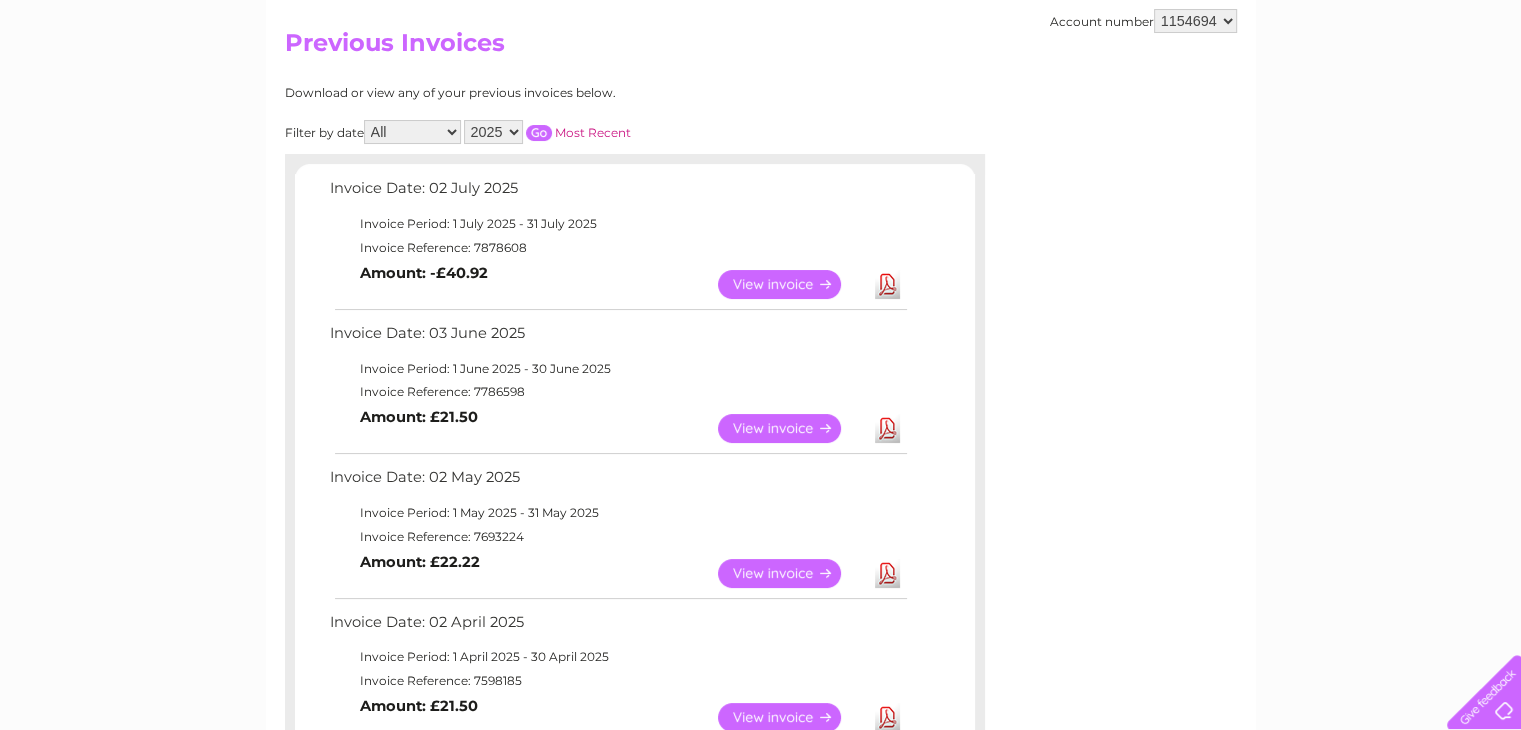 click on "View" at bounding box center (791, 284) 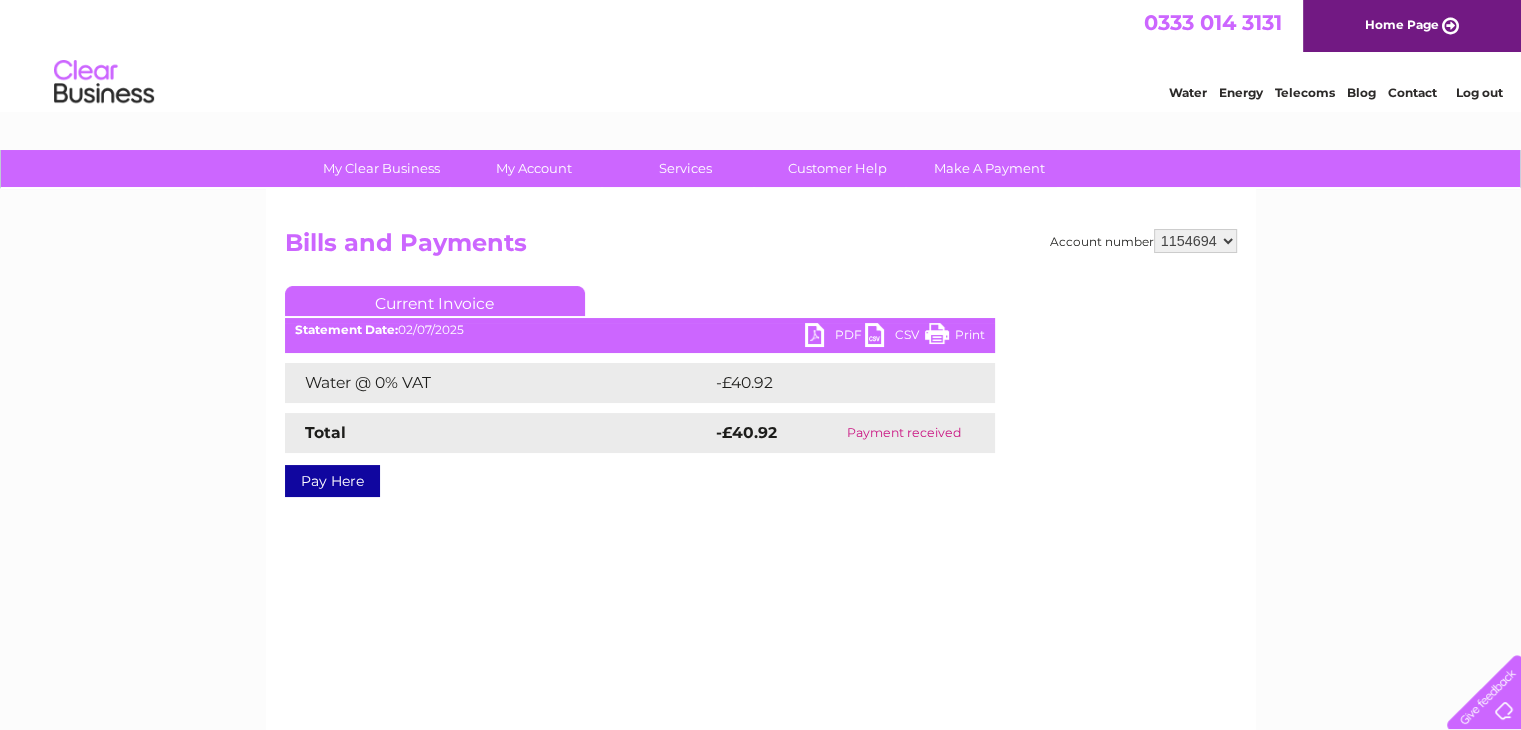 scroll, scrollTop: 0, scrollLeft: 0, axis: both 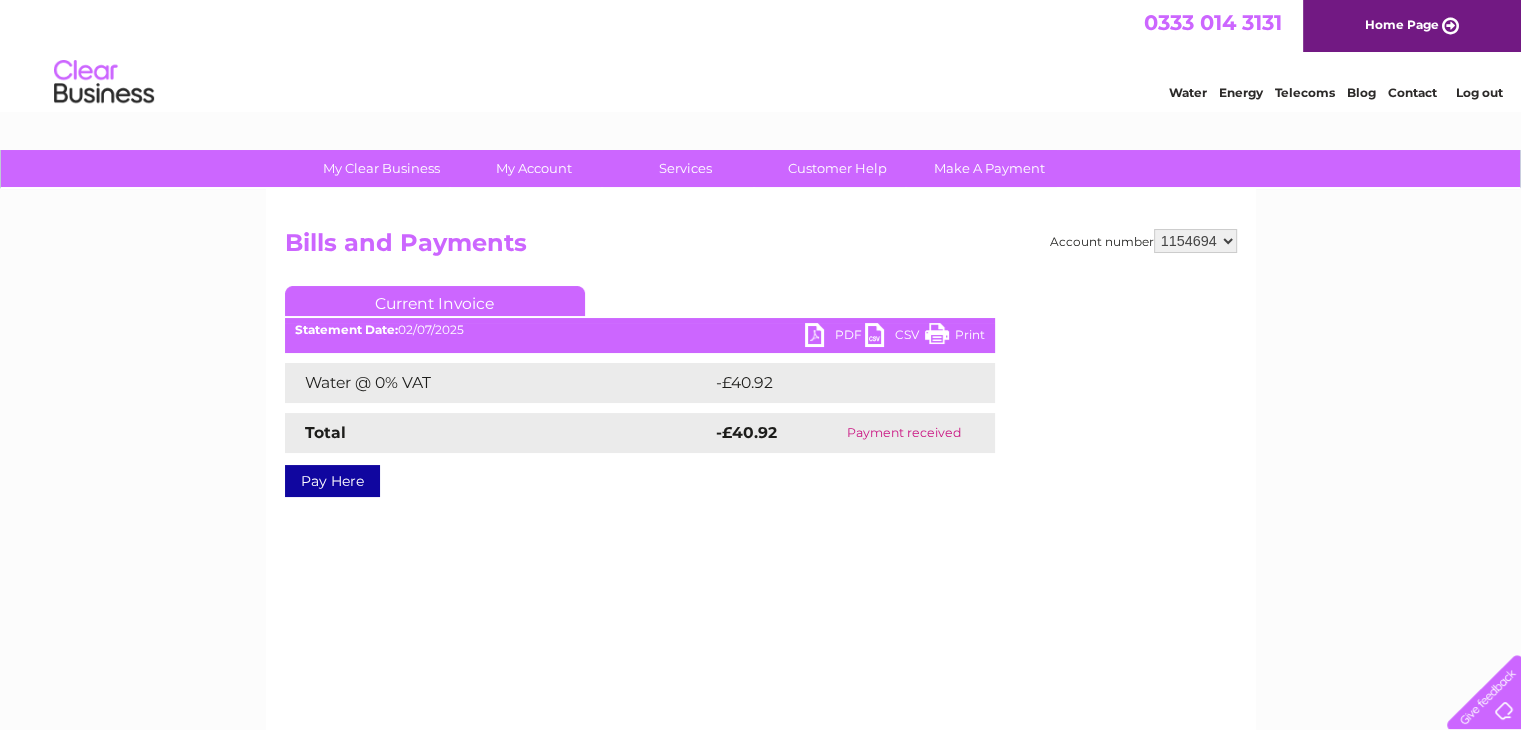 click on "333664
1154694
1154705" at bounding box center (1195, 241) 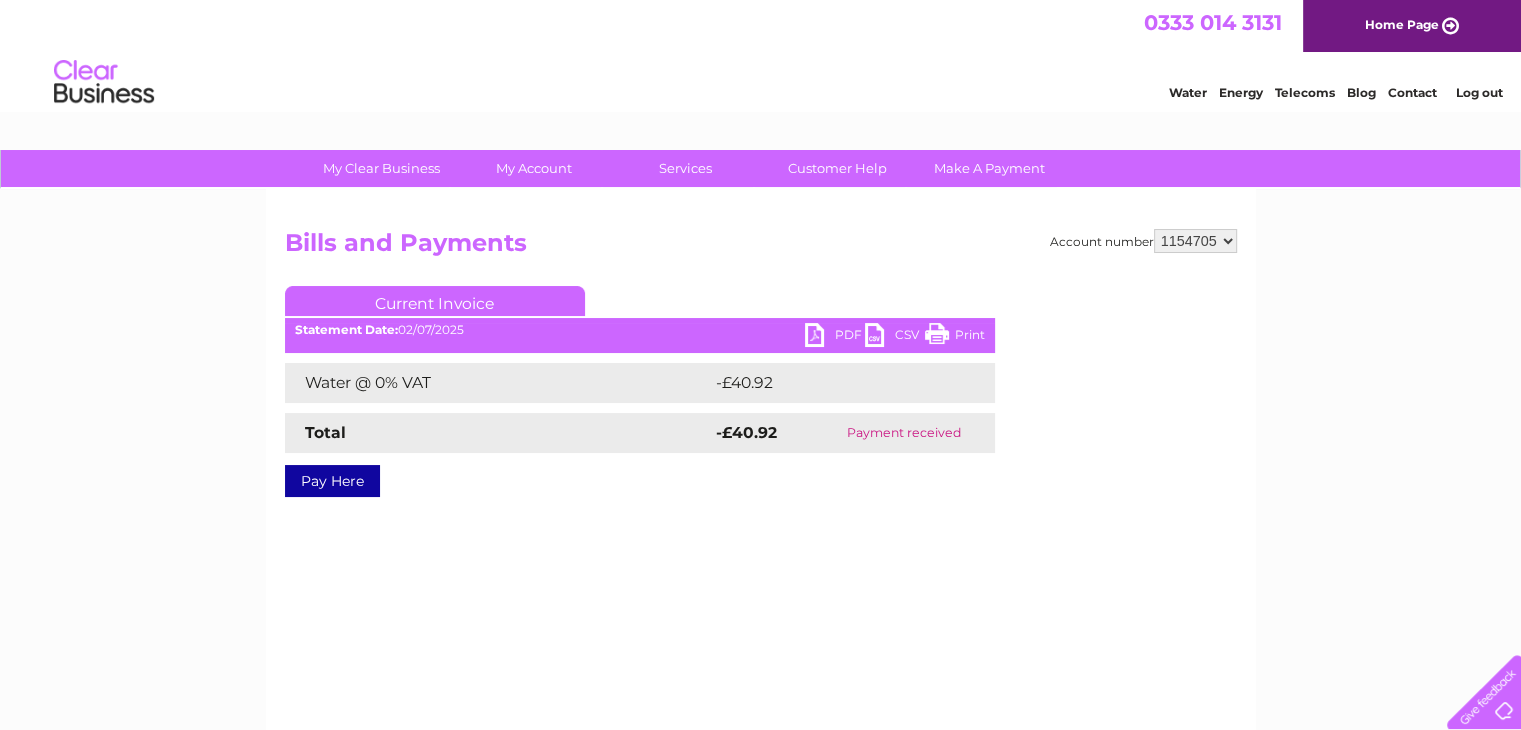 click on "333664
1154694
1154705" at bounding box center [1195, 241] 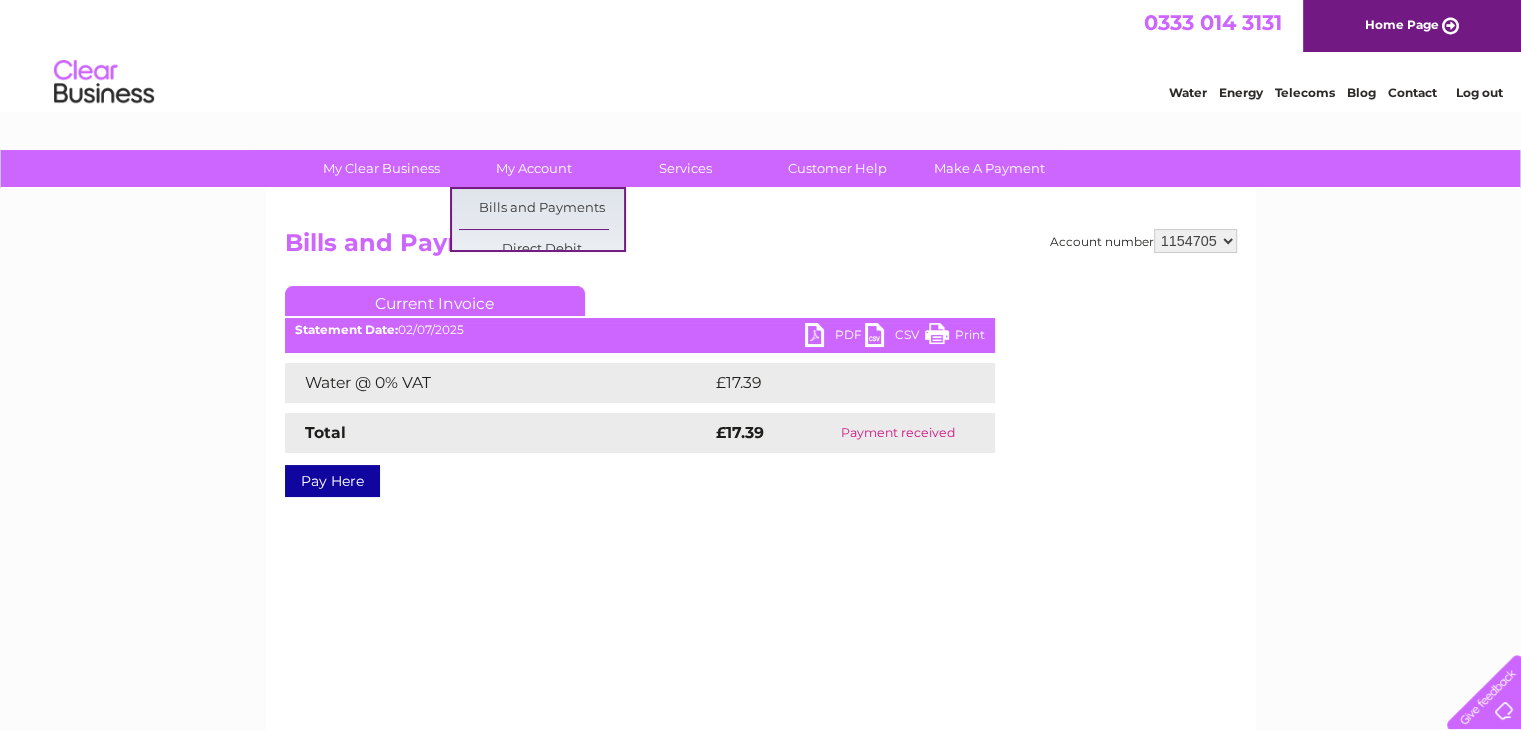 scroll, scrollTop: 0, scrollLeft: 0, axis: both 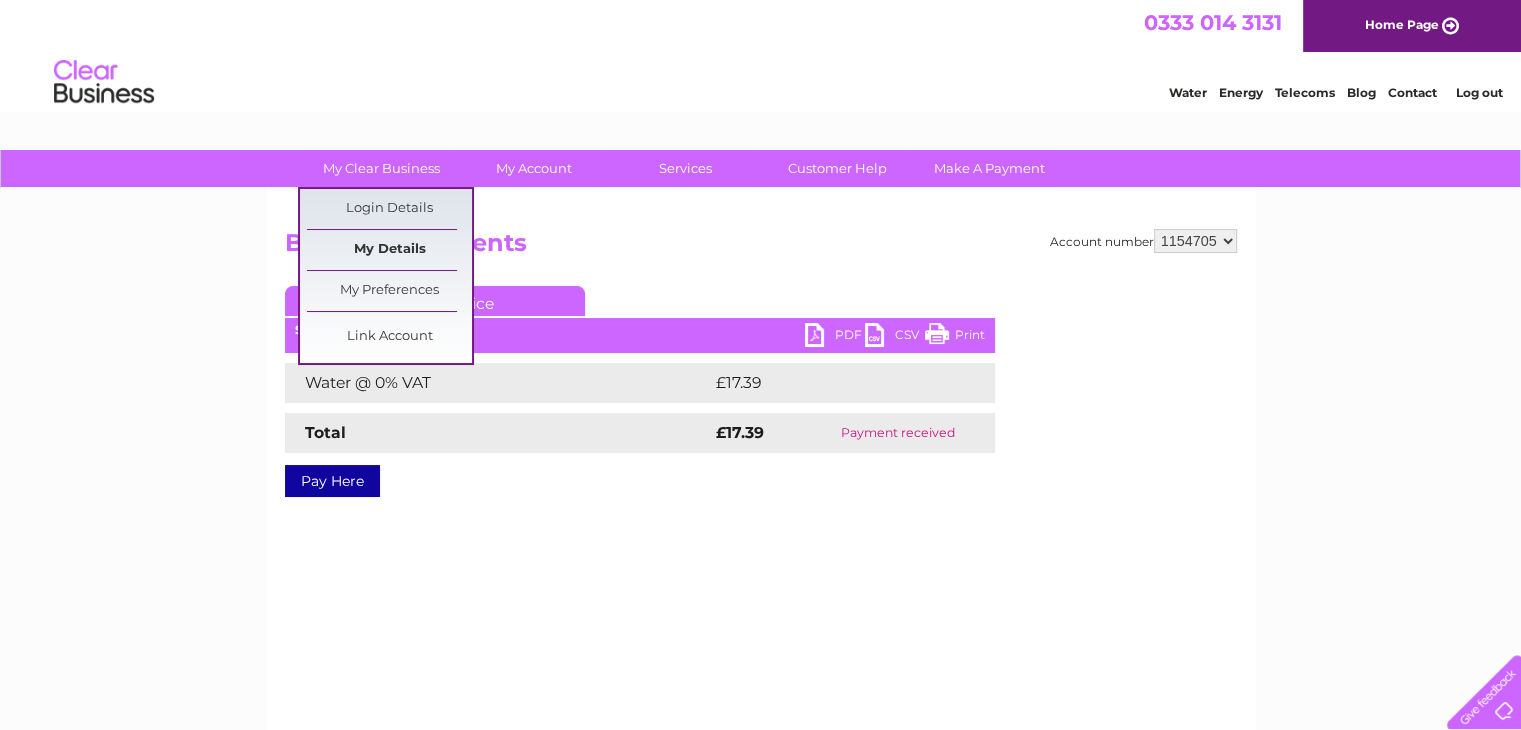 click on "My Details" at bounding box center [389, 250] 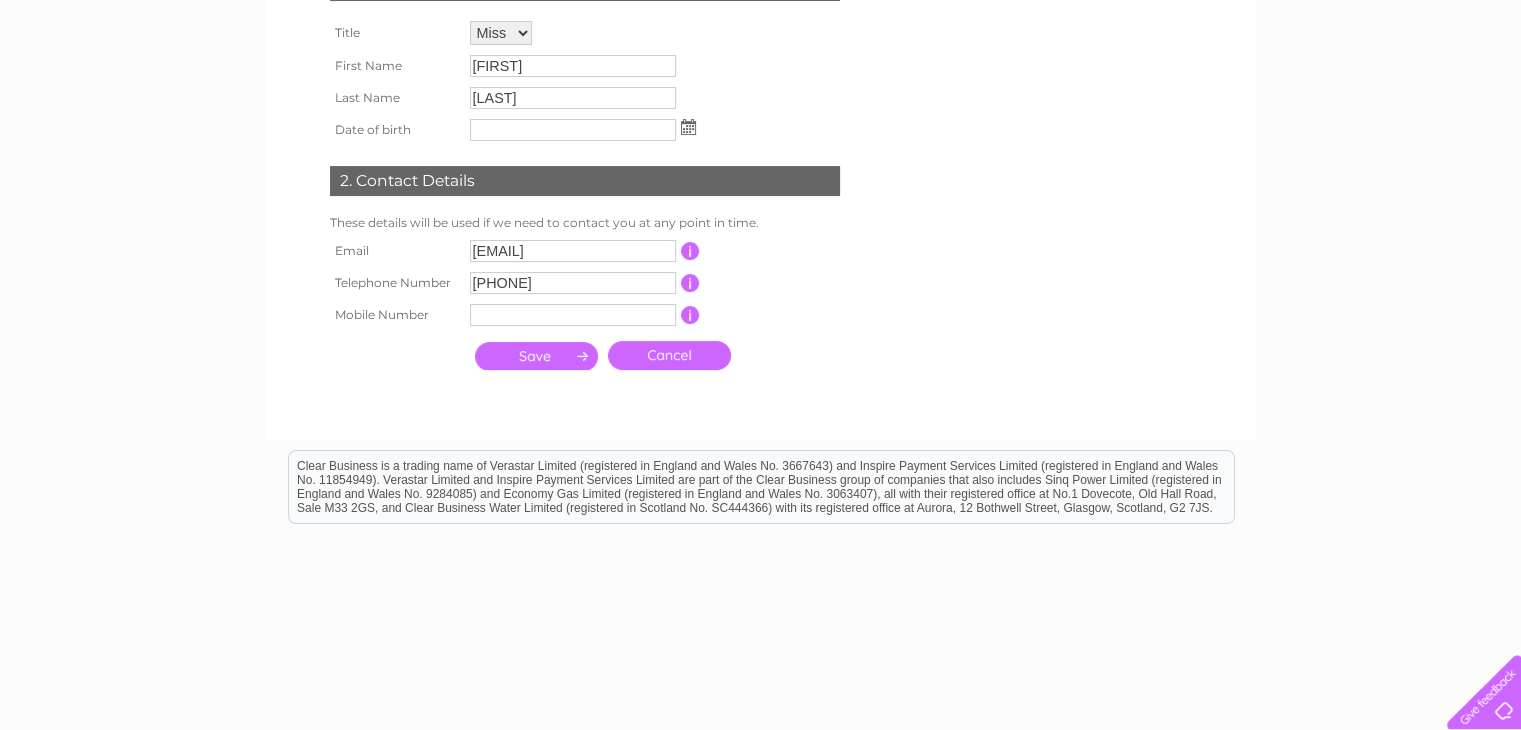 scroll, scrollTop: 400, scrollLeft: 0, axis: vertical 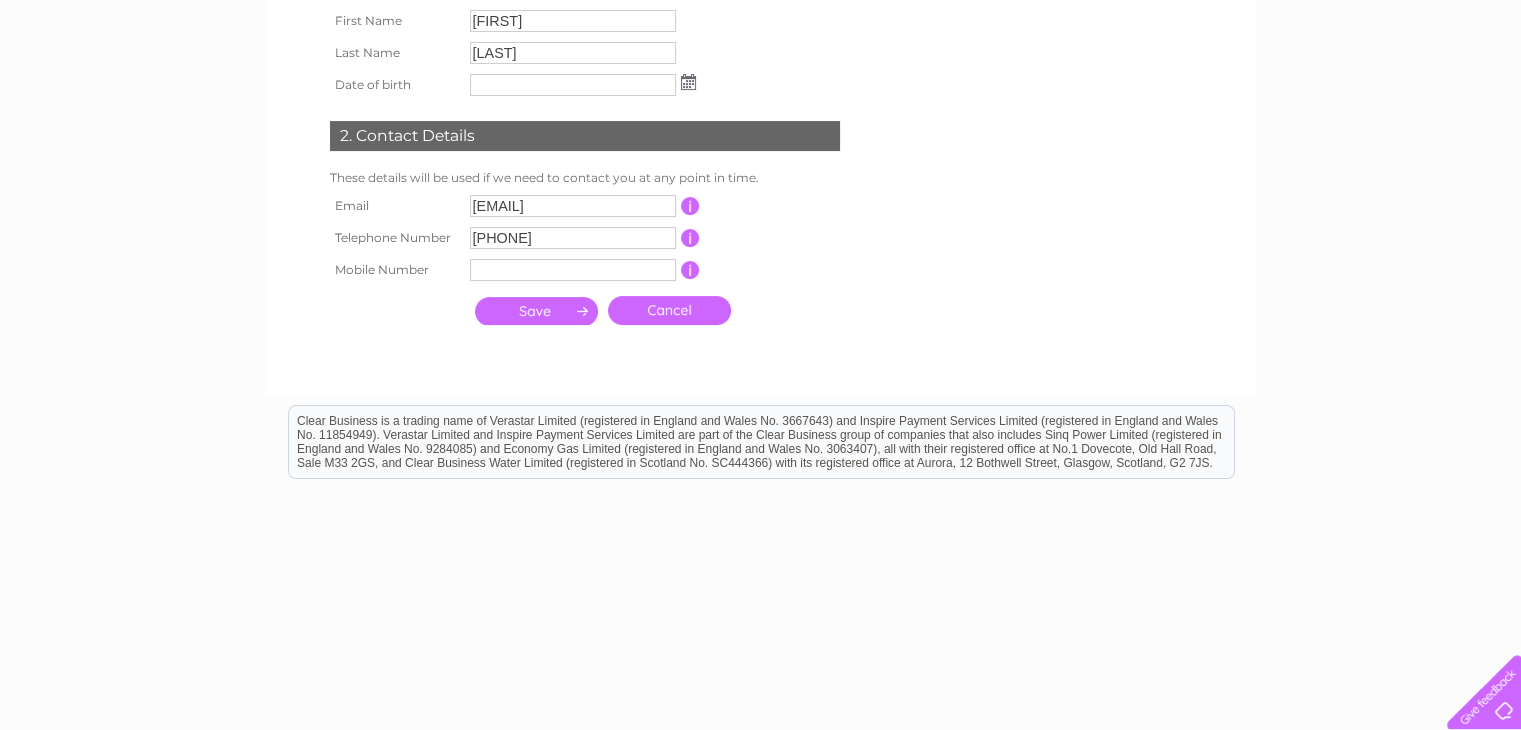 click on "[PHONE]" at bounding box center (573, 238) 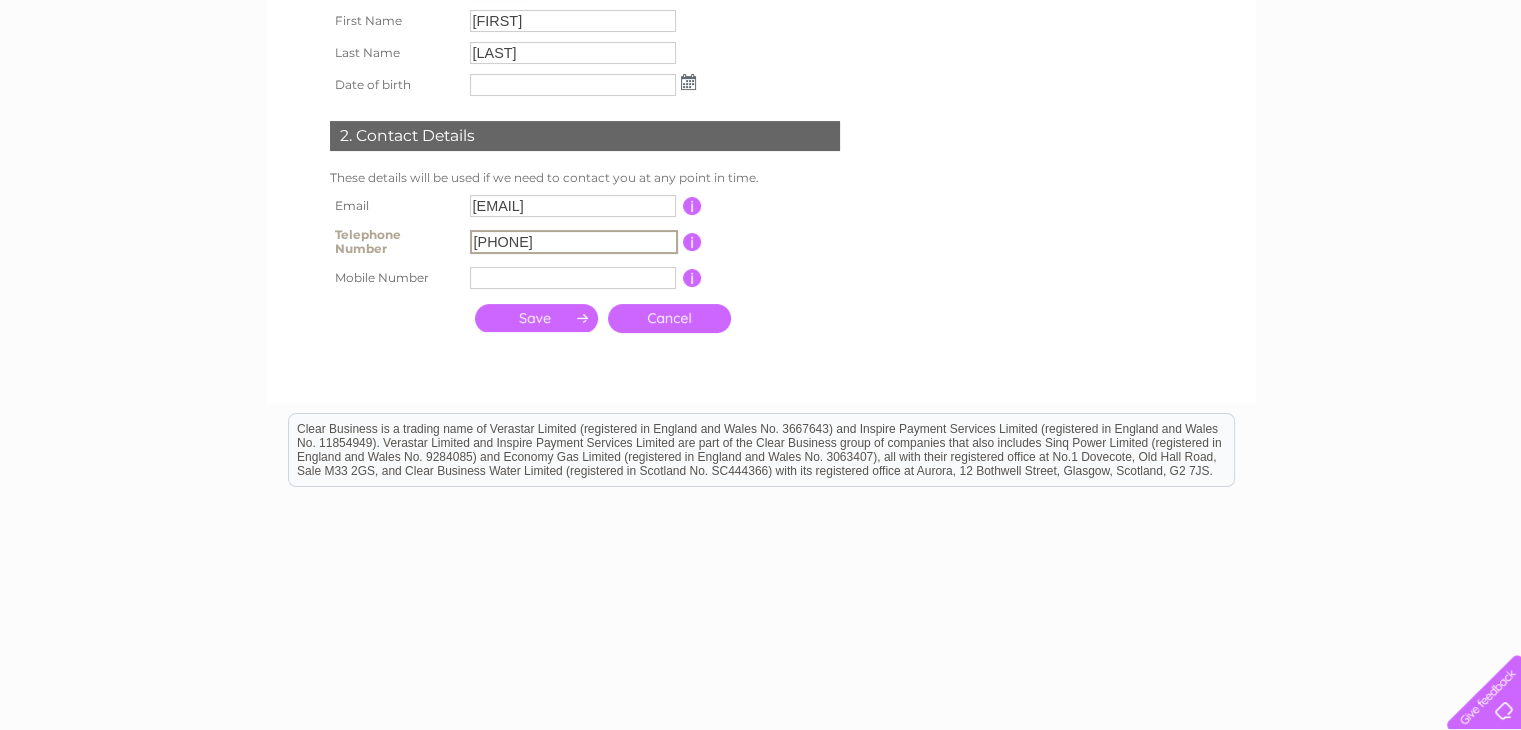 drag, startPoint x: 579, startPoint y: 241, endPoint x: 452, endPoint y: 243, distance: 127.01575 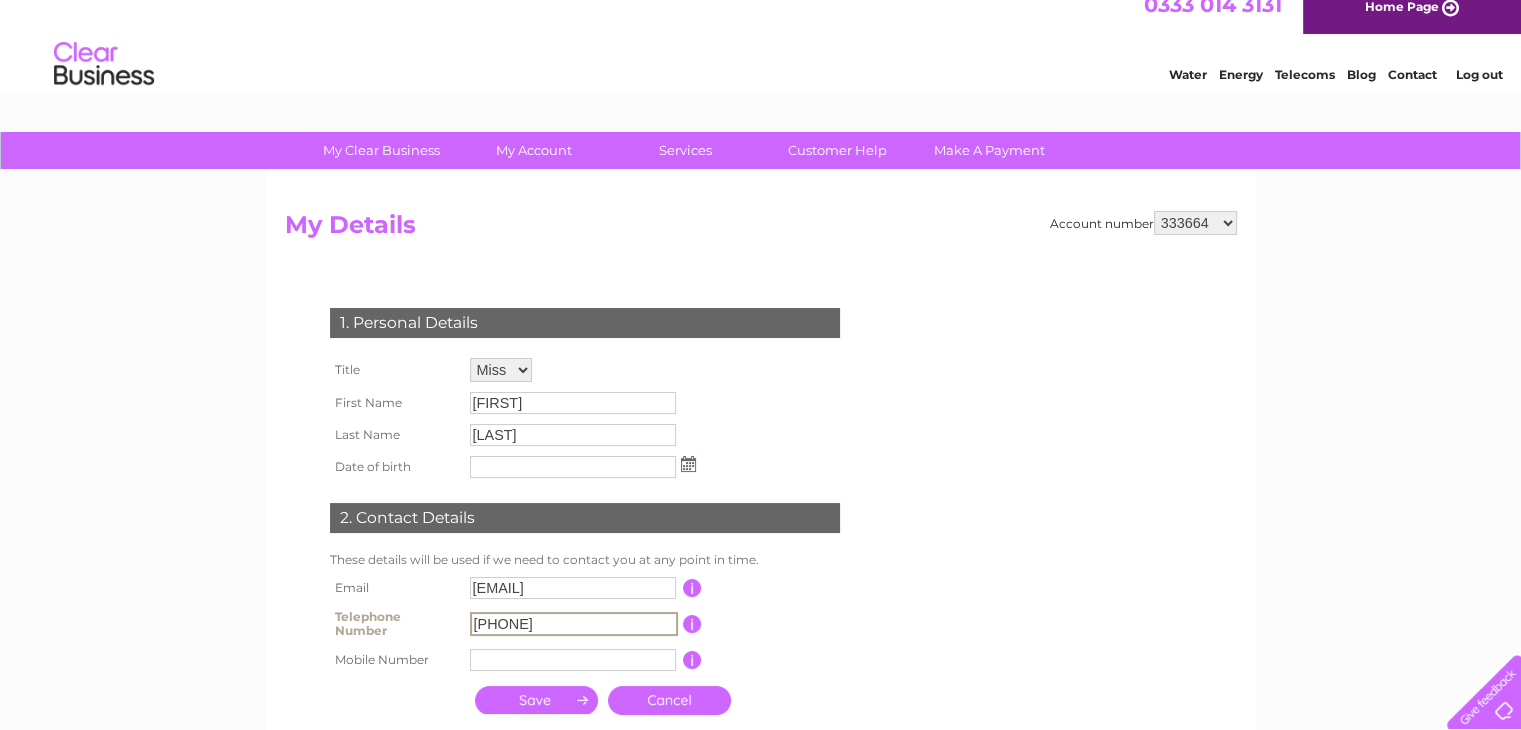 scroll, scrollTop: 0, scrollLeft: 0, axis: both 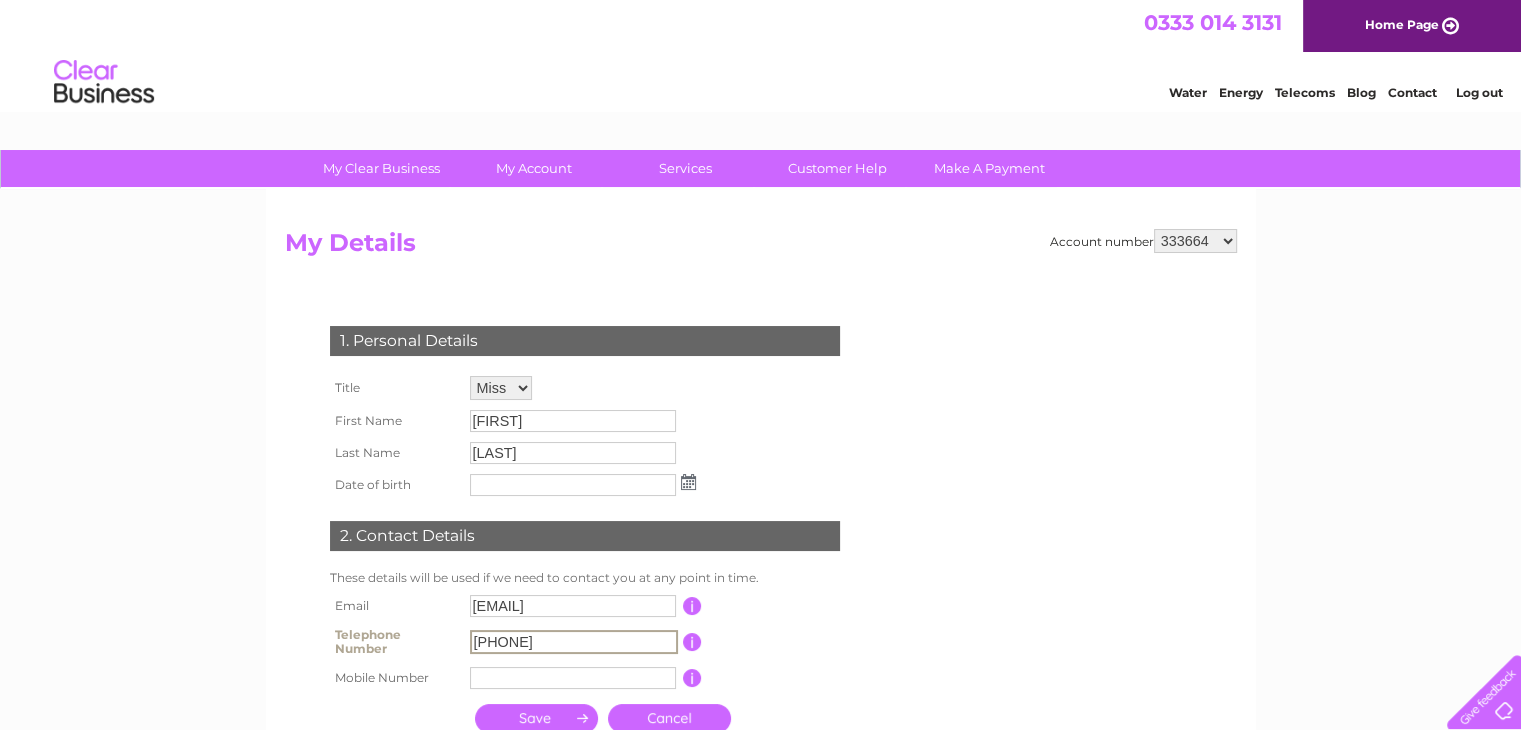 click on "1. Personal Details
Title
Mr
Mrs
Ms
Miss
Dr
Rev
Prof
Other
First Name
Janet
Last Name
Denholm
Date of birth
Email" at bounding box center [589, 524] 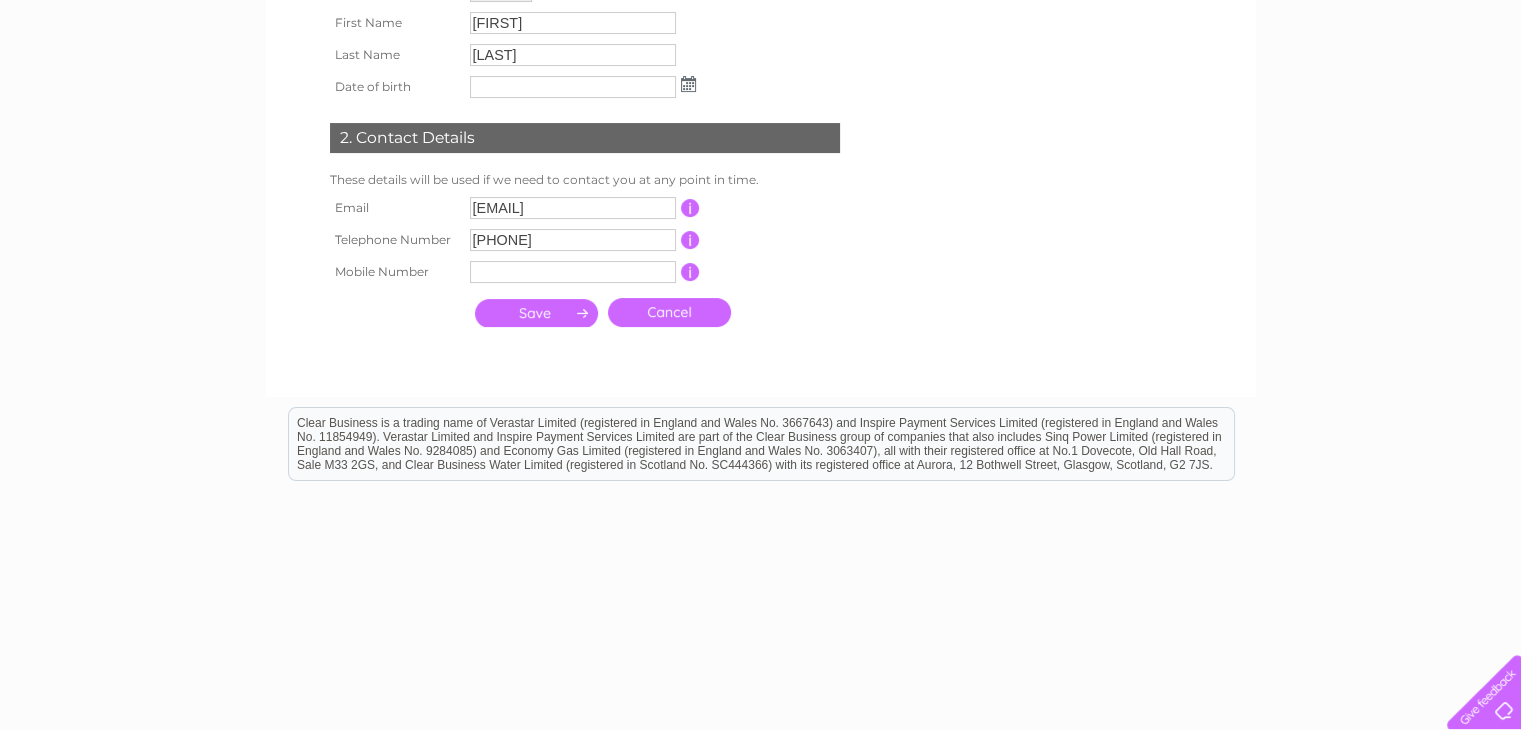 scroll, scrollTop: 400, scrollLeft: 0, axis: vertical 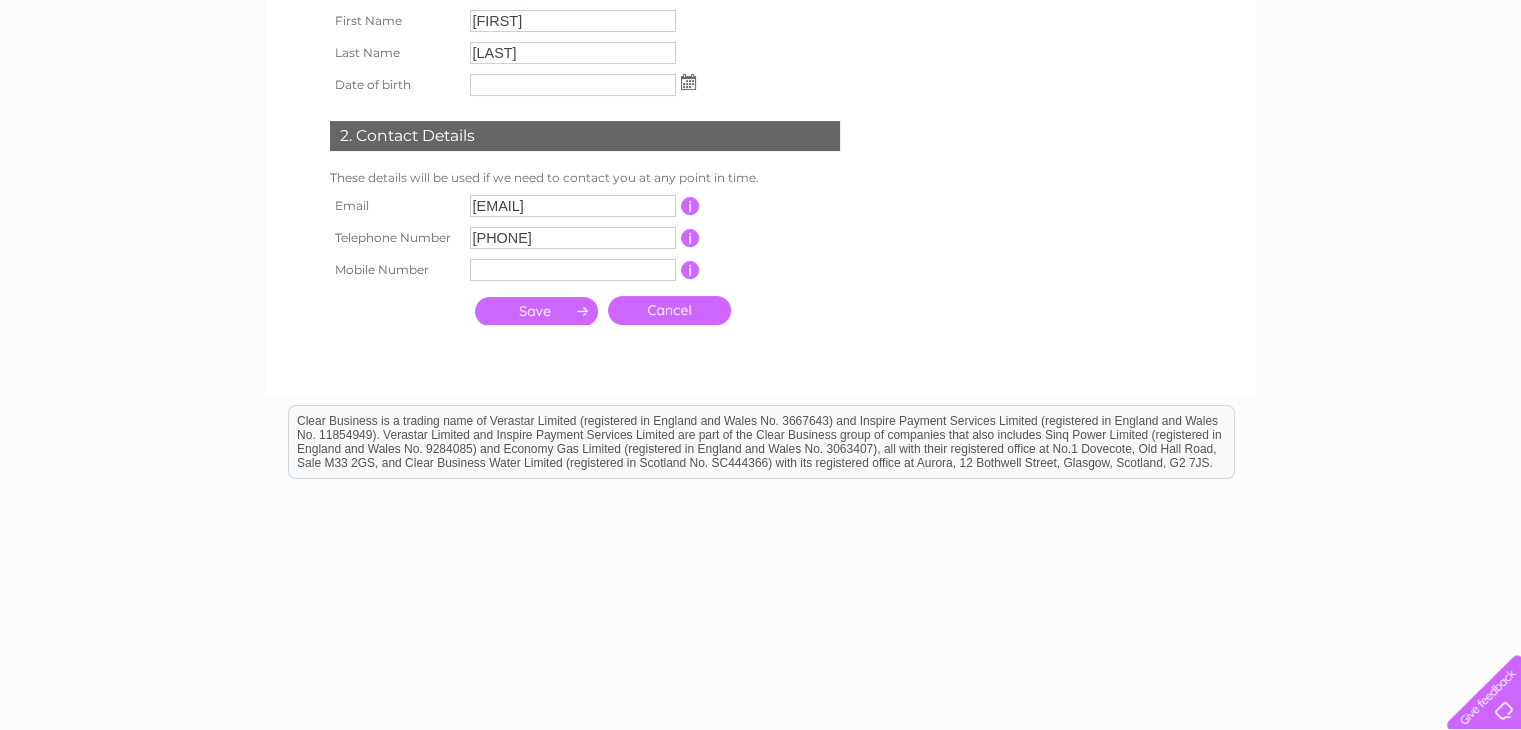 click on "Cancel" at bounding box center (669, 310) 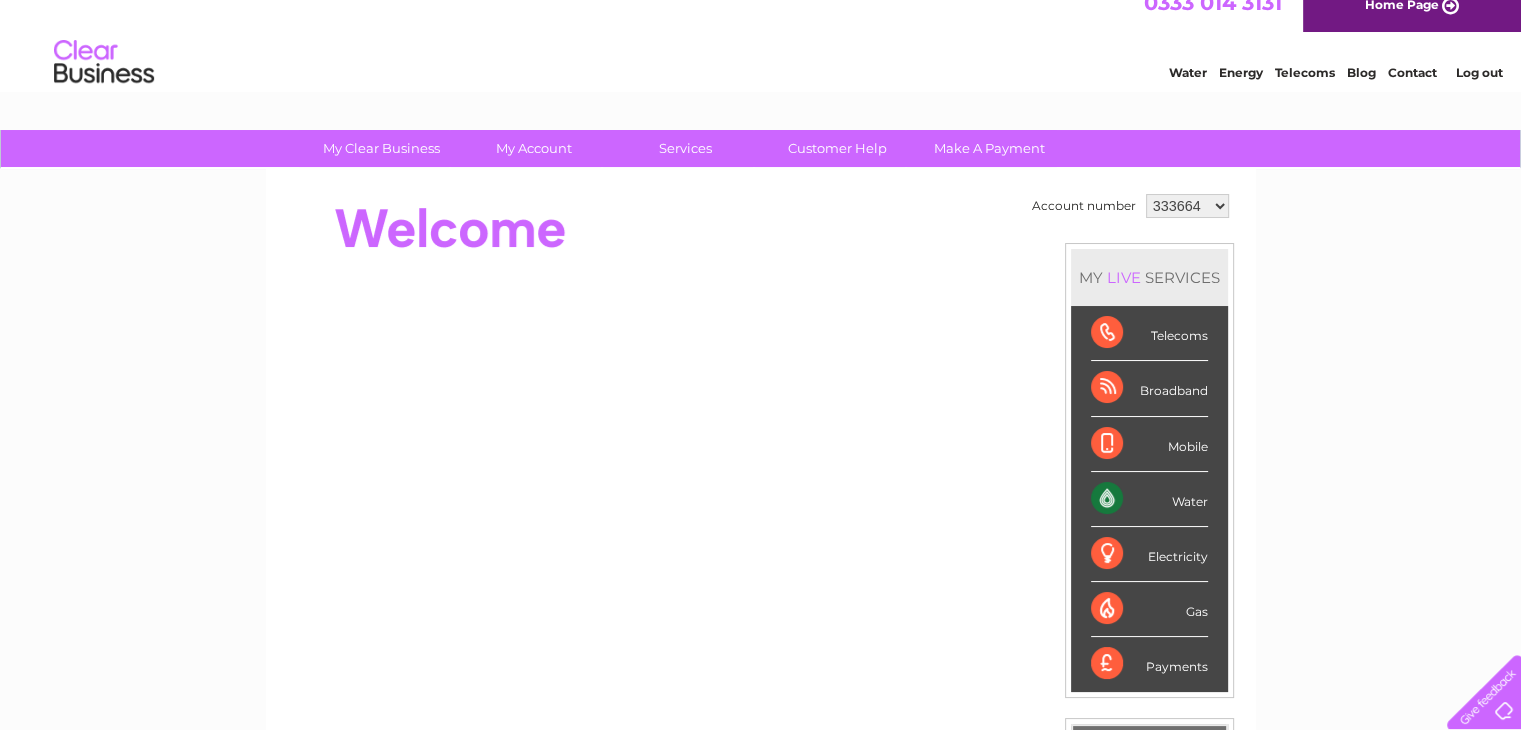 scroll, scrollTop: 0, scrollLeft: 0, axis: both 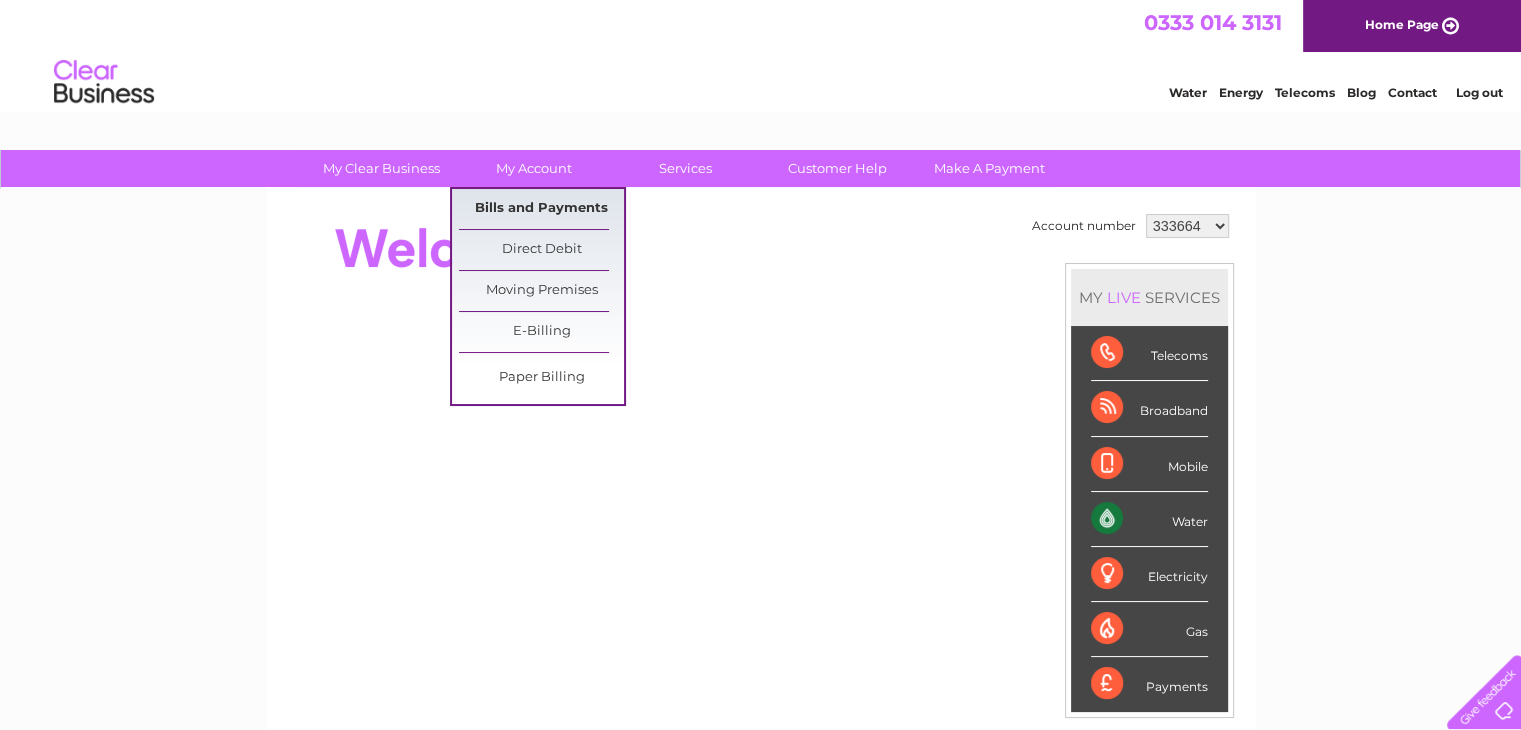 click on "Bills and Payments" at bounding box center [541, 209] 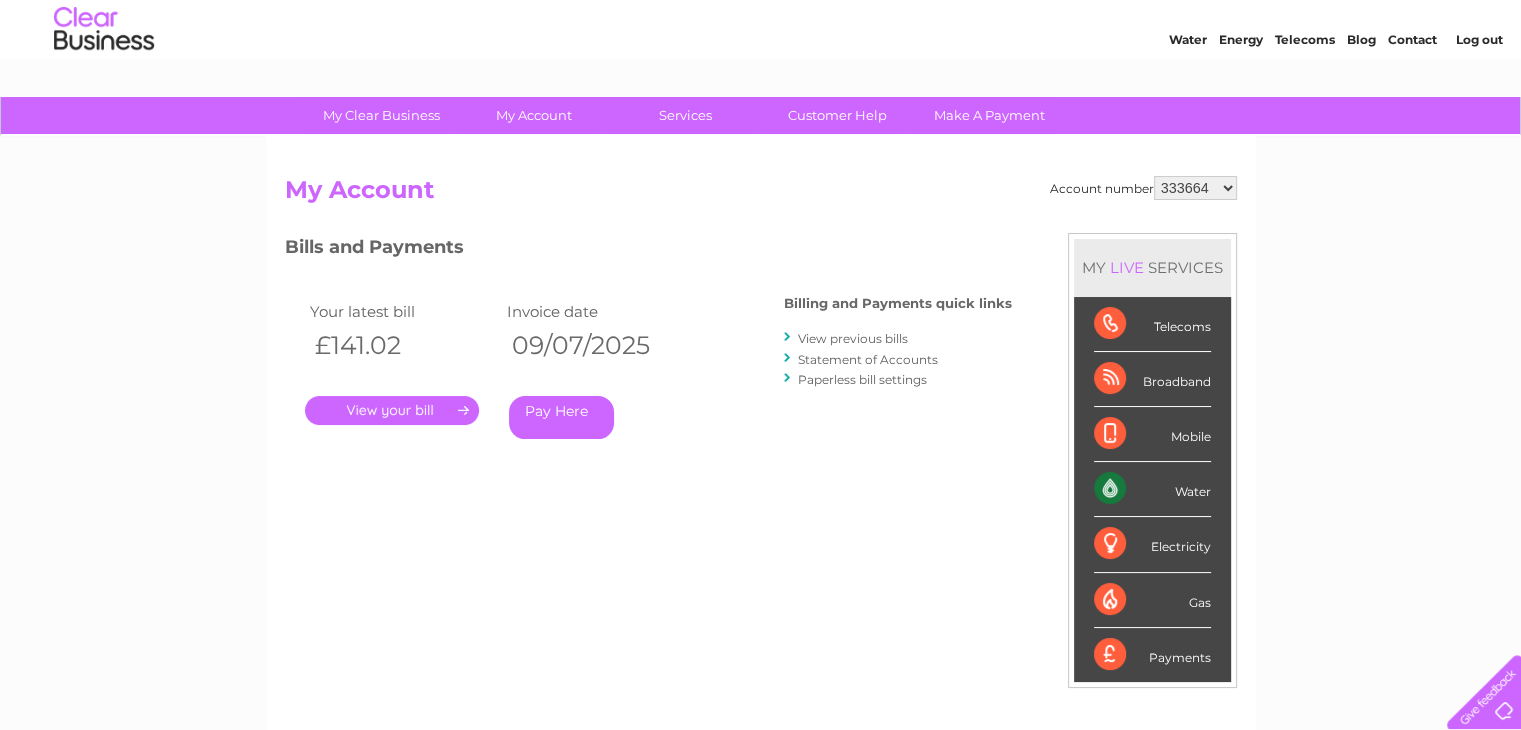 scroll, scrollTop: 100, scrollLeft: 0, axis: vertical 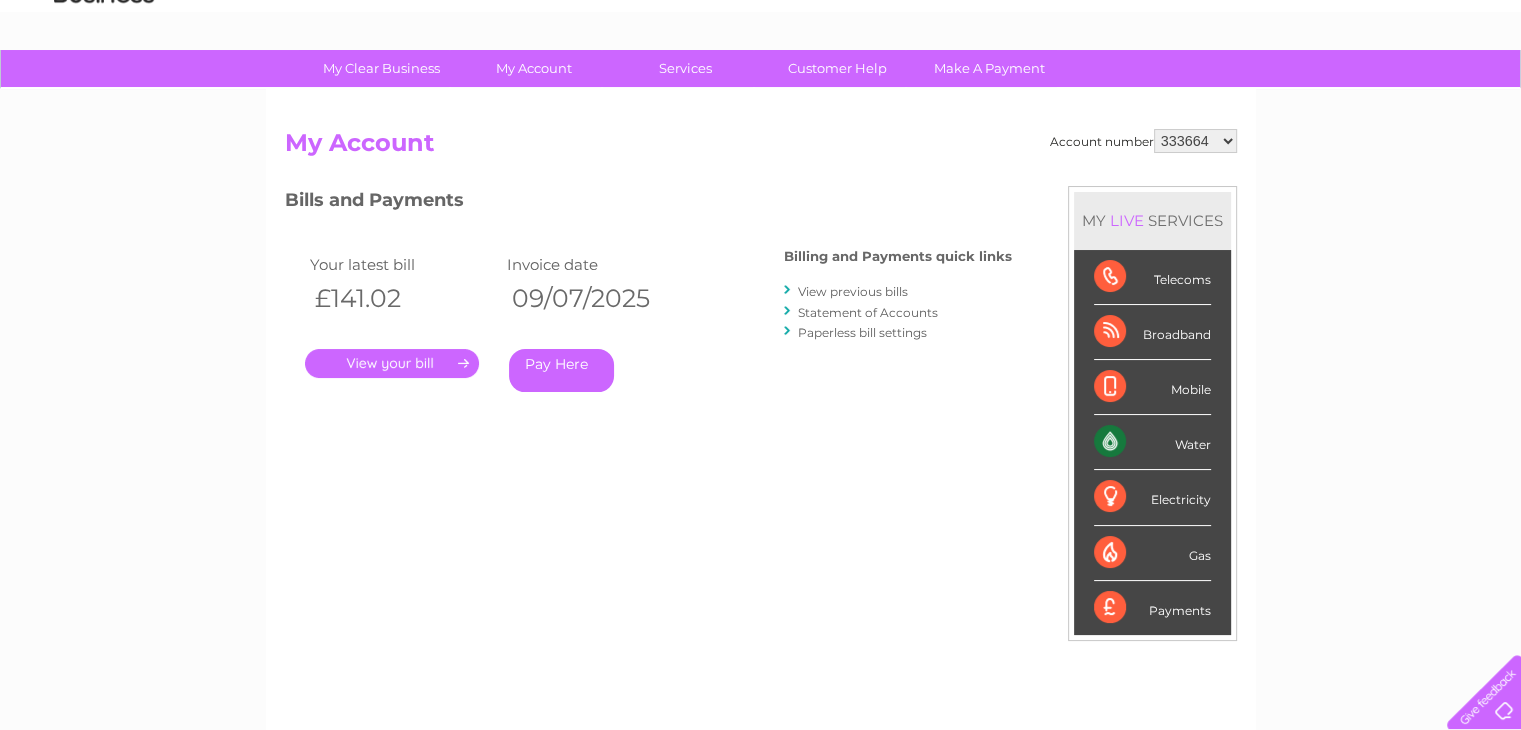 click on "View previous bills" at bounding box center [853, 291] 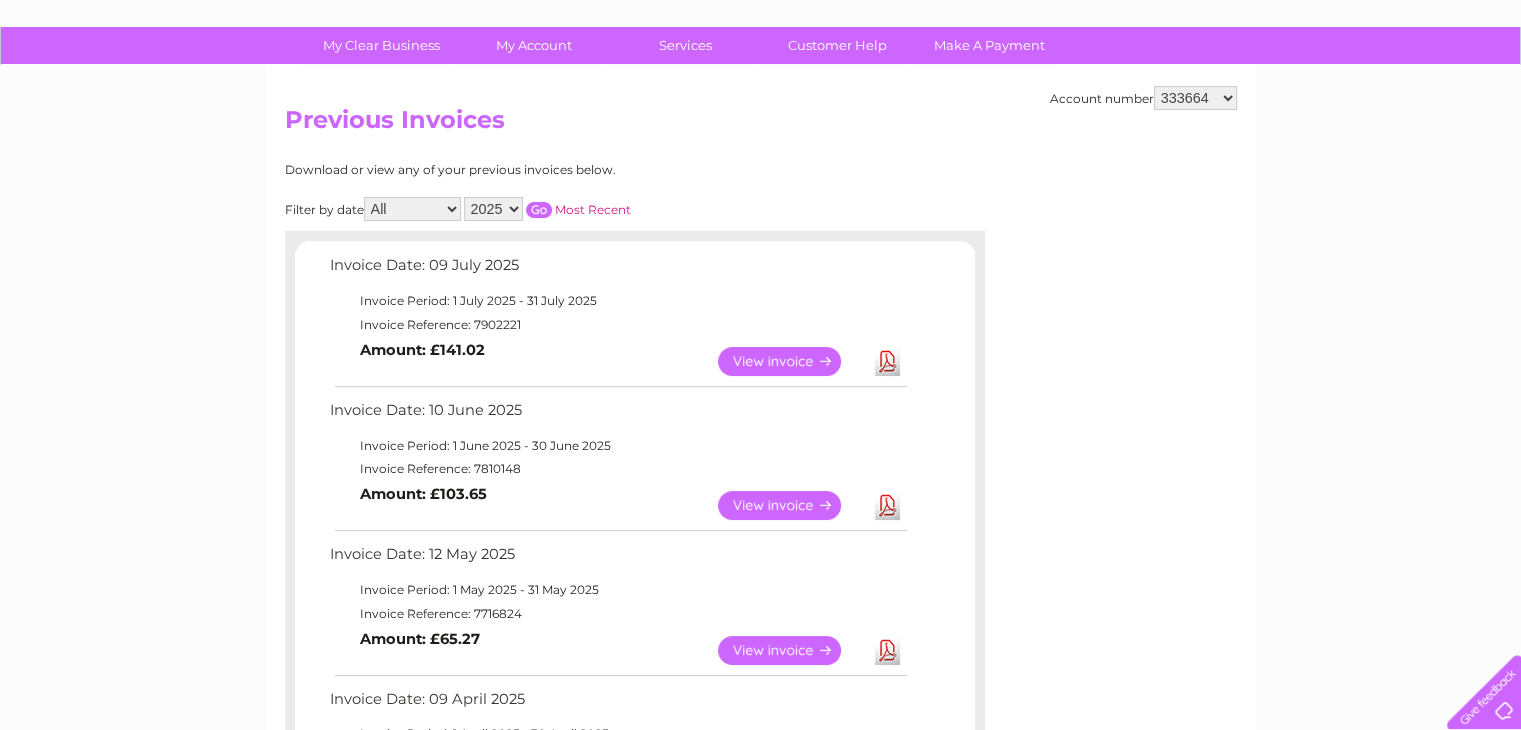 scroll, scrollTop: 0, scrollLeft: 0, axis: both 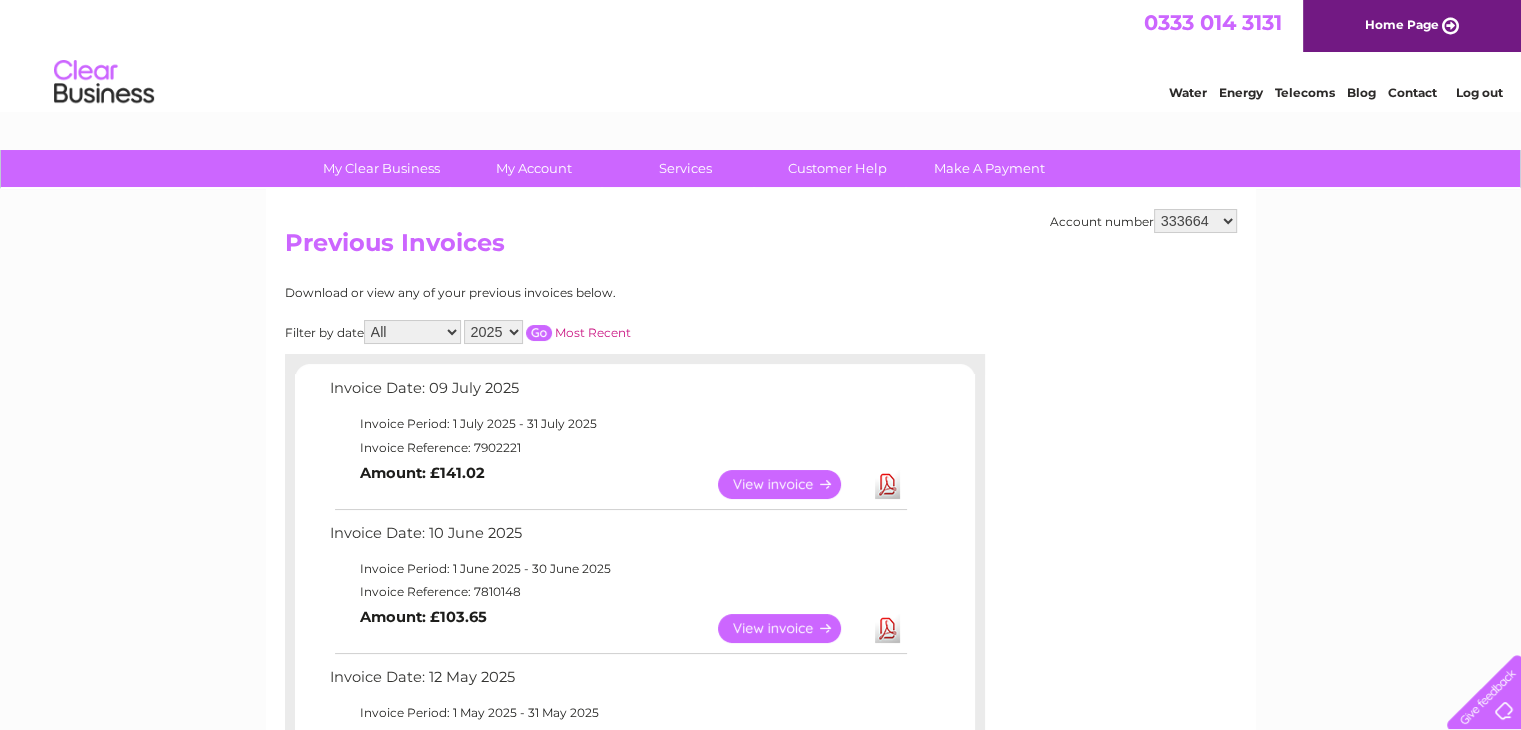 click on "2025
2024
2023
2022" at bounding box center [493, 332] 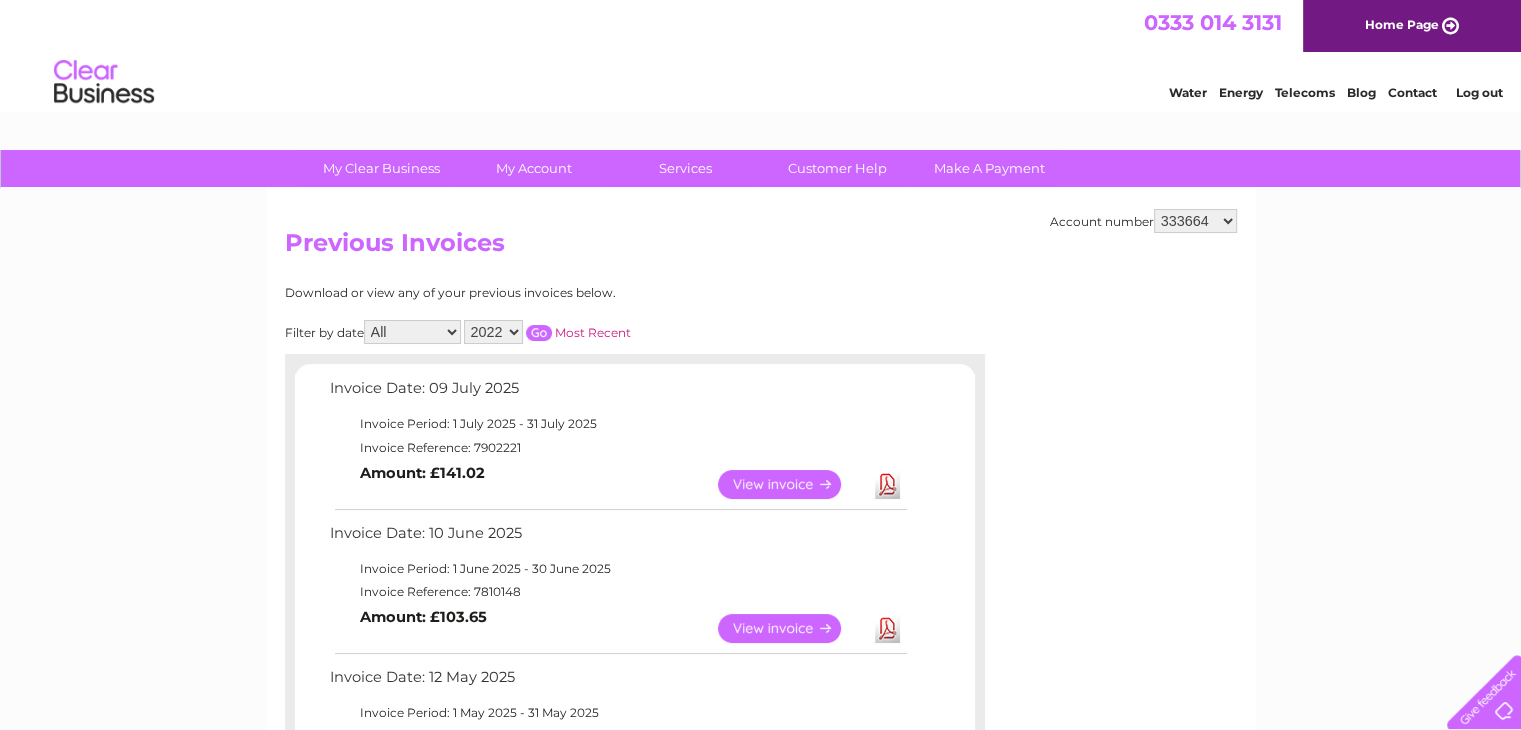 click at bounding box center (539, 333) 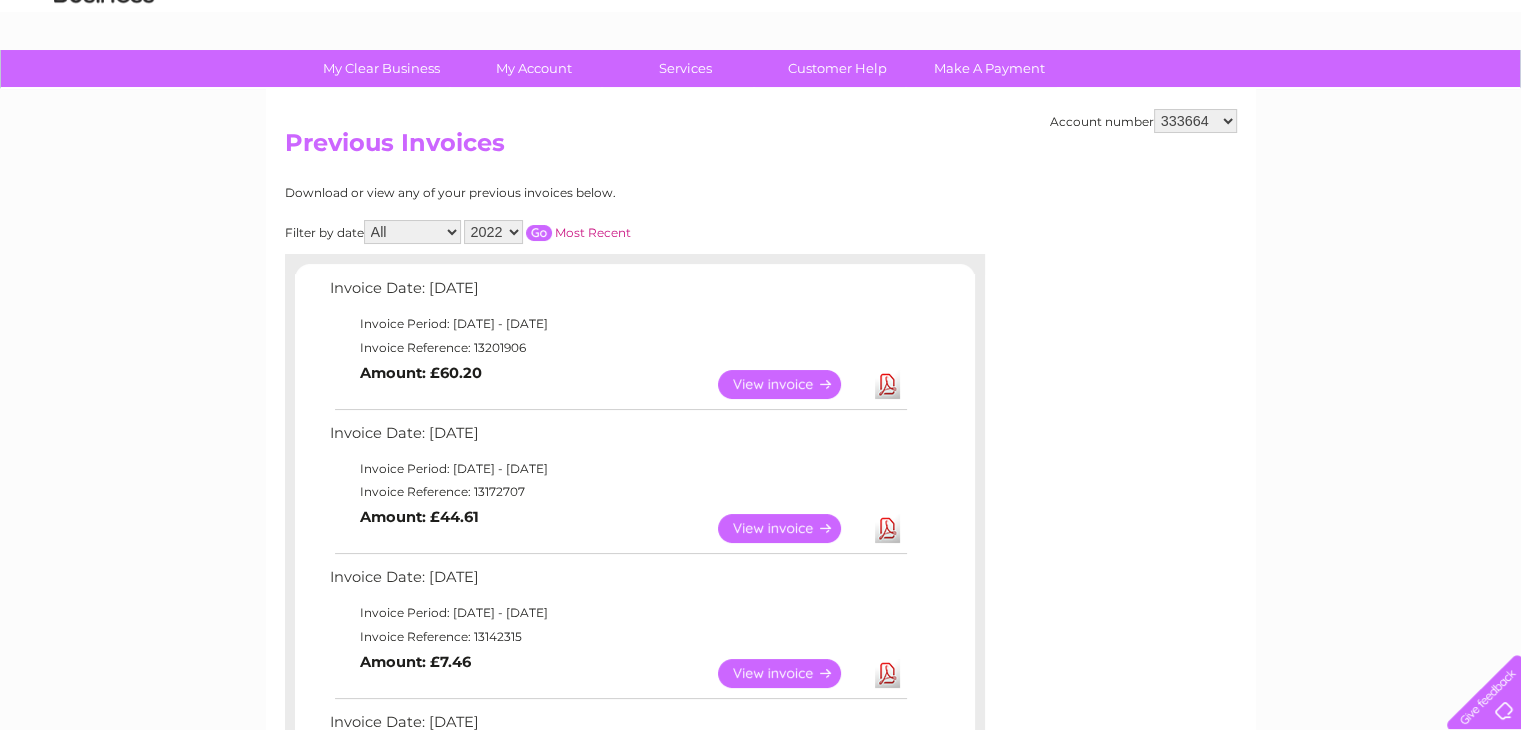 scroll, scrollTop: 0, scrollLeft: 0, axis: both 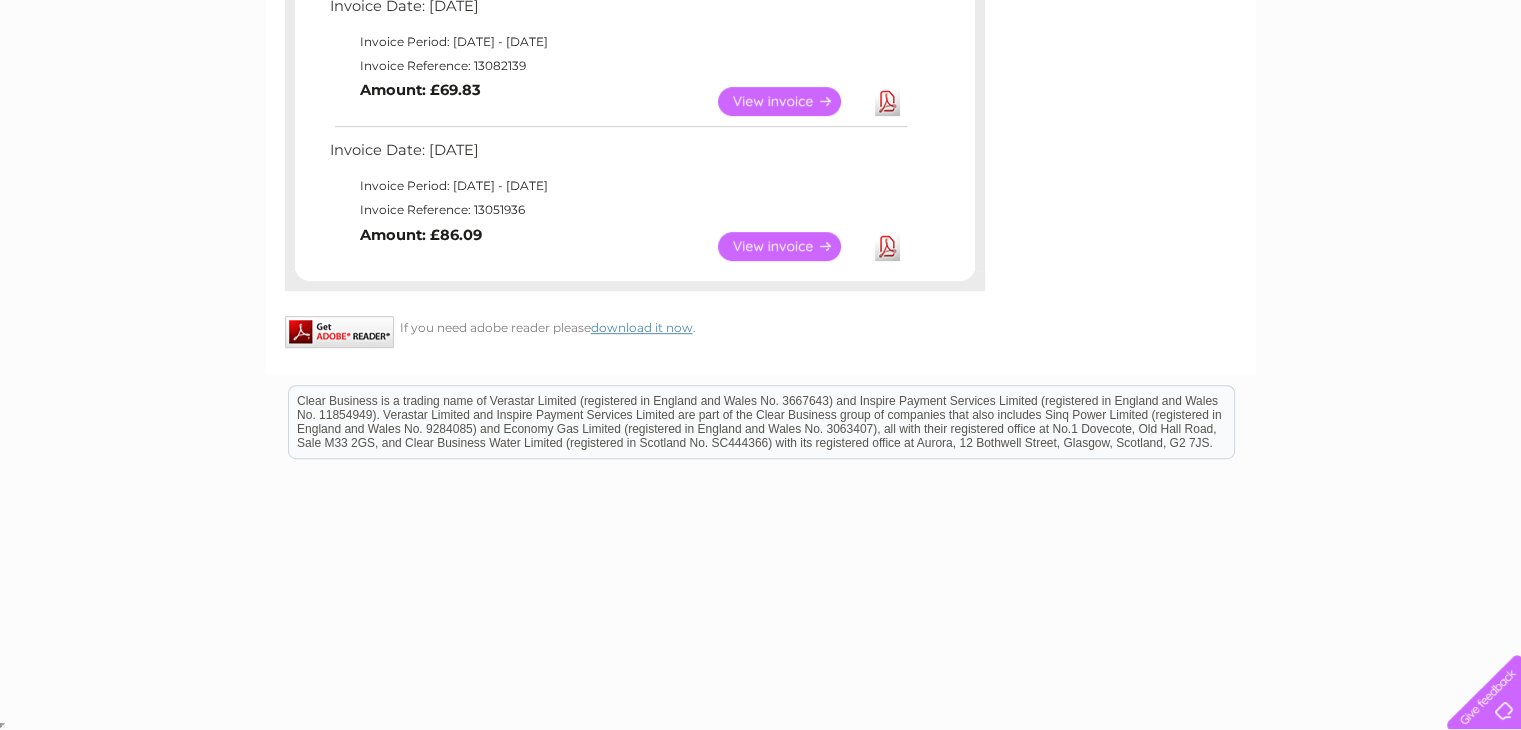 click on "View" at bounding box center (791, 246) 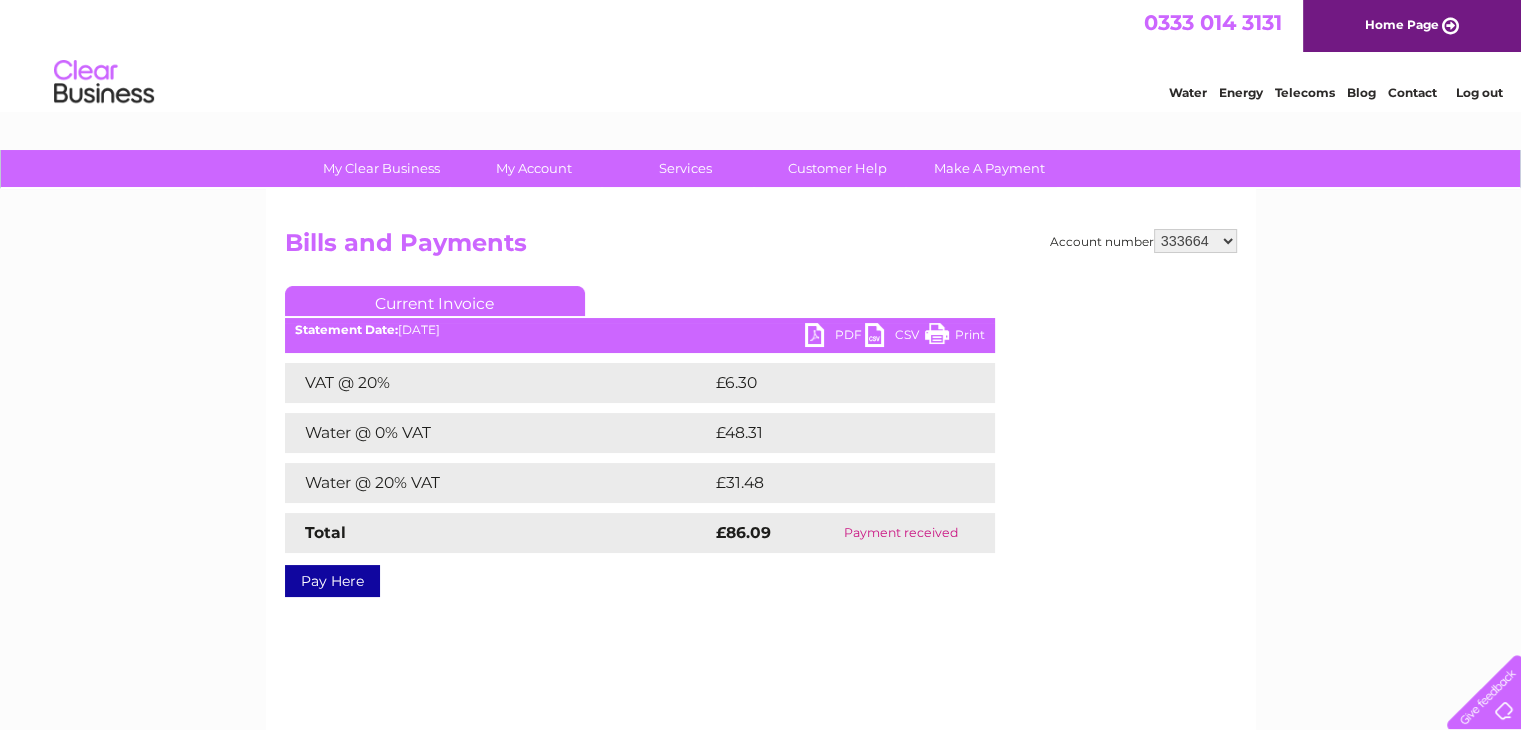 scroll, scrollTop: 0, scrollLeft: 0, axis: both 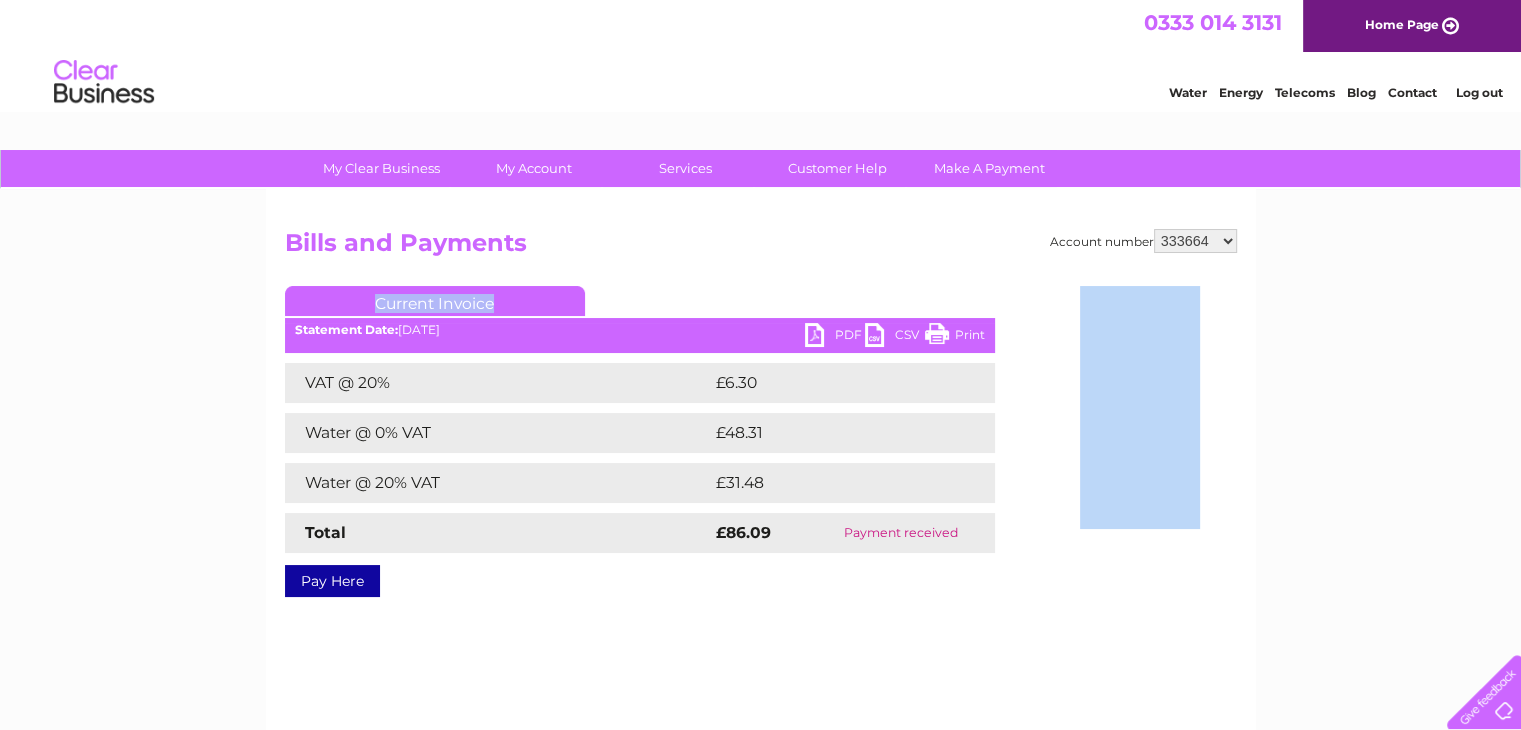 drag, startPoint x: 995, startPoint y: 352, endPoint x: 979, endPoint y: 416, distance: 65.96969 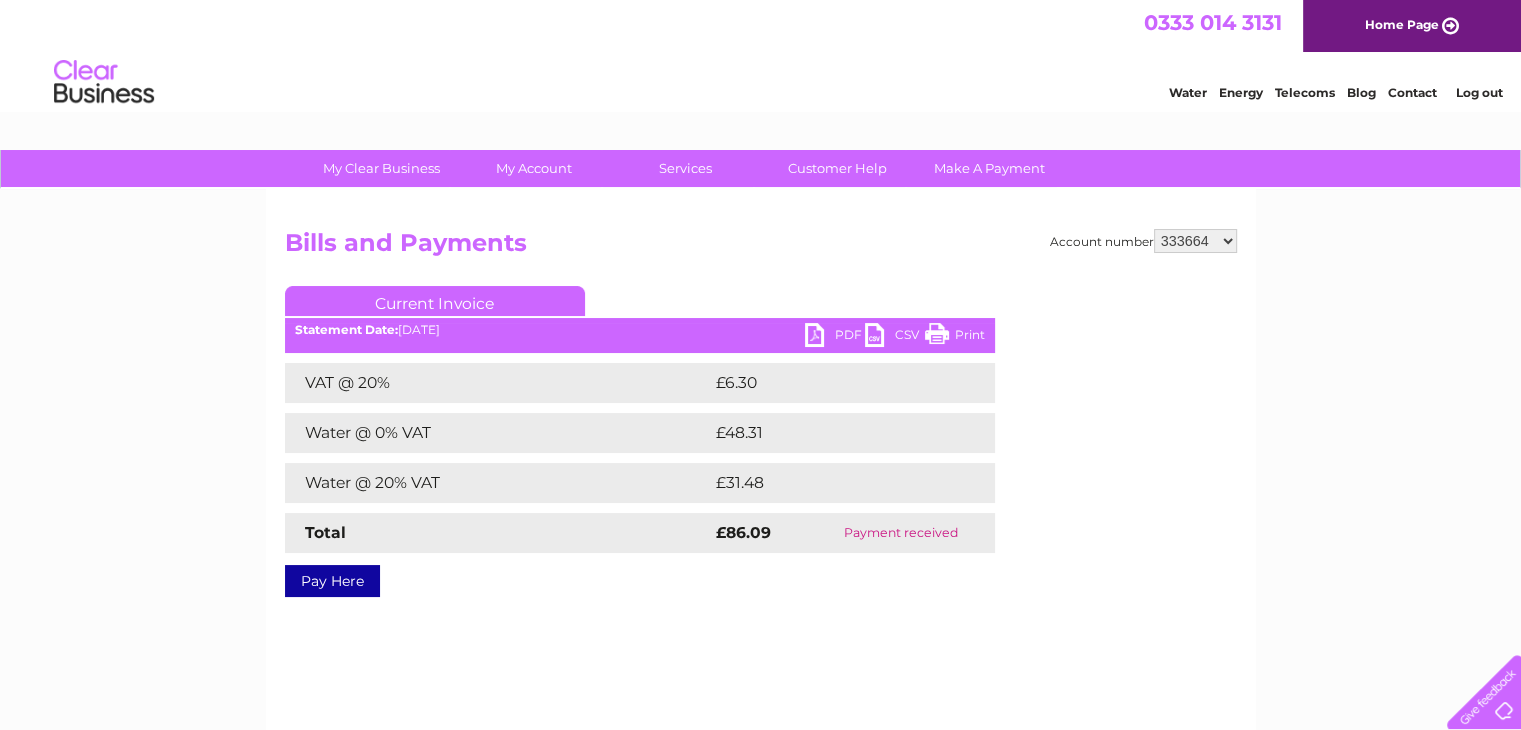 click on "£48.31" at bounding box center (832, 433) 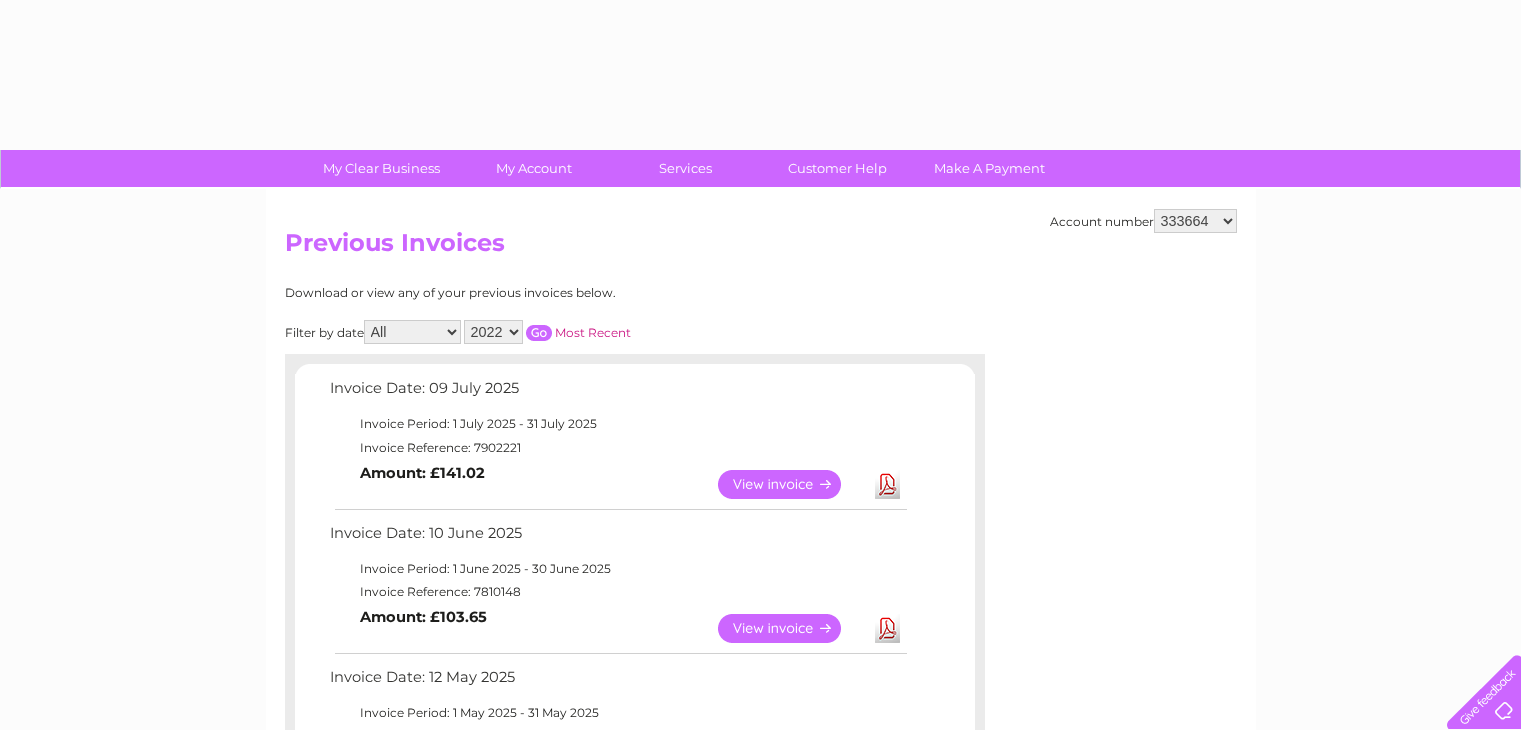 select on "2022" 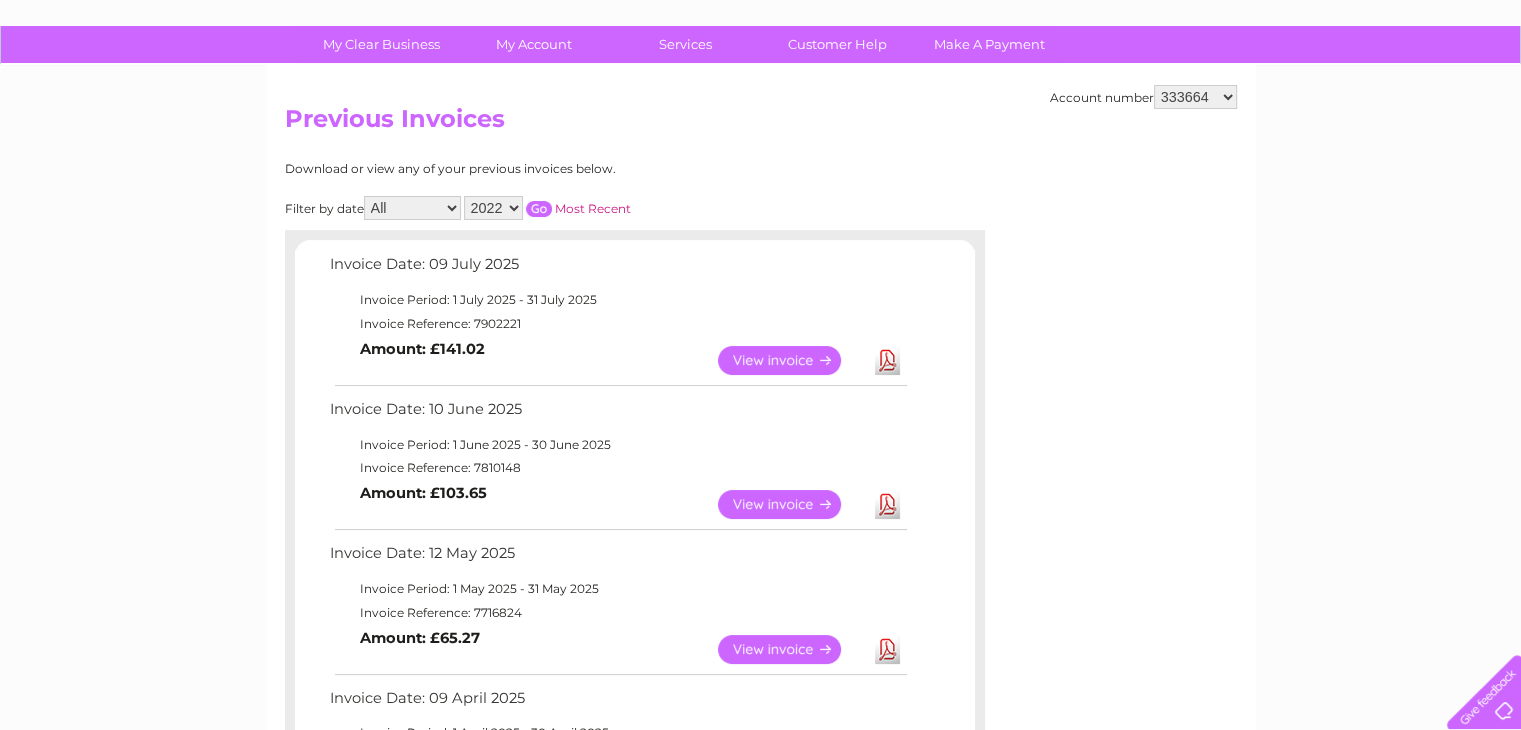 scroll, scrollTop: 0, scrollLeft: 0, axis: both 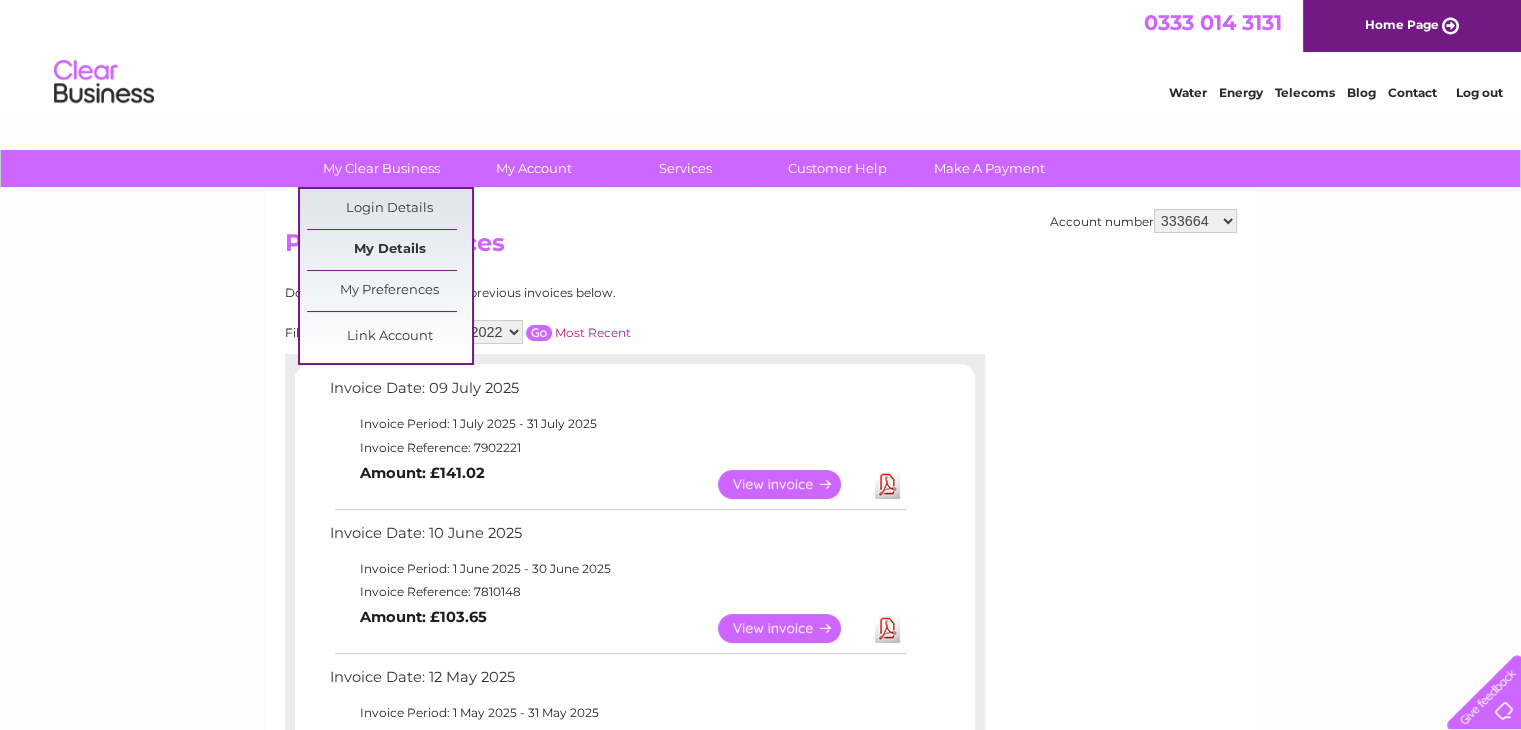 click on "My Details" at bounding box center [389, 250] 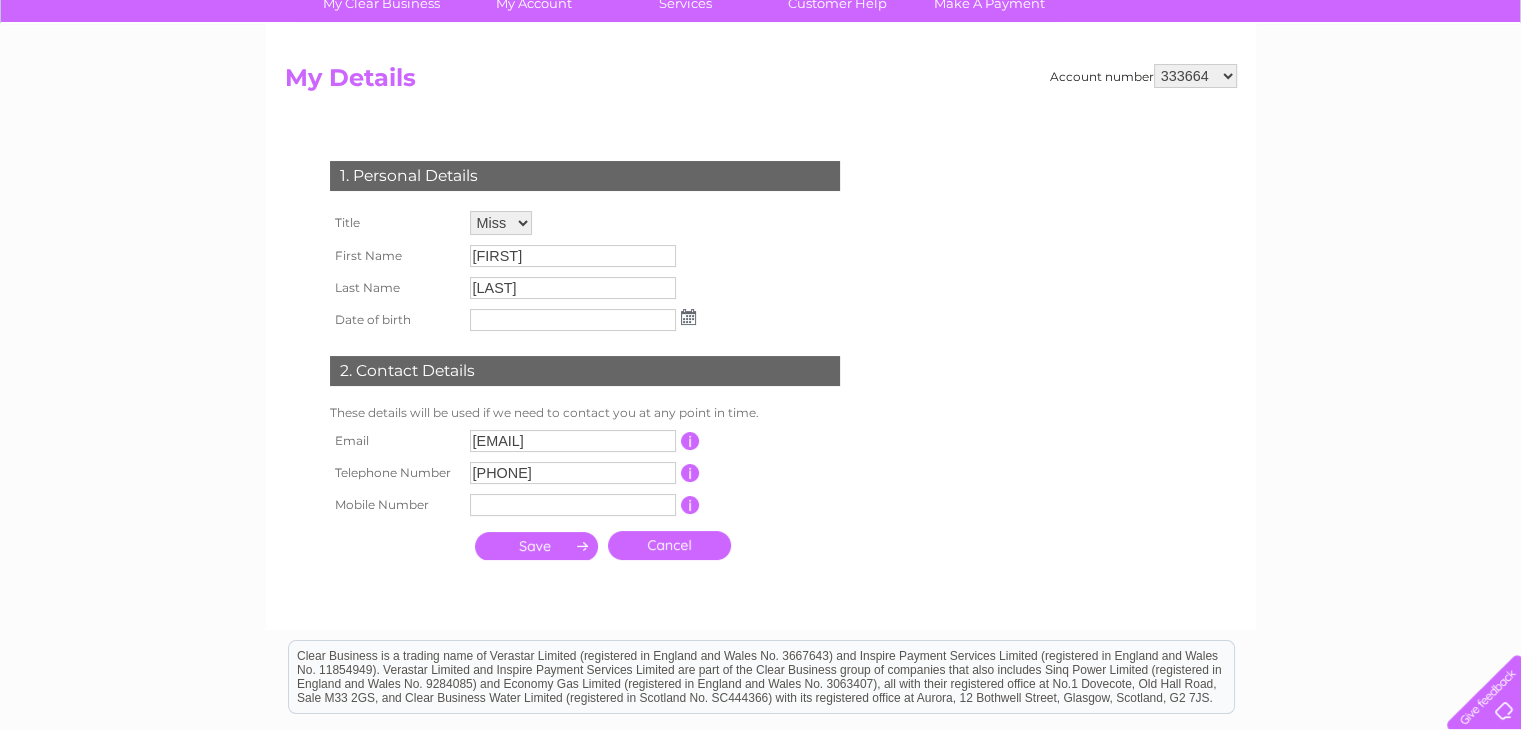 scroll, scrollTop: 200, scrollLeft: 0, axis: vertical 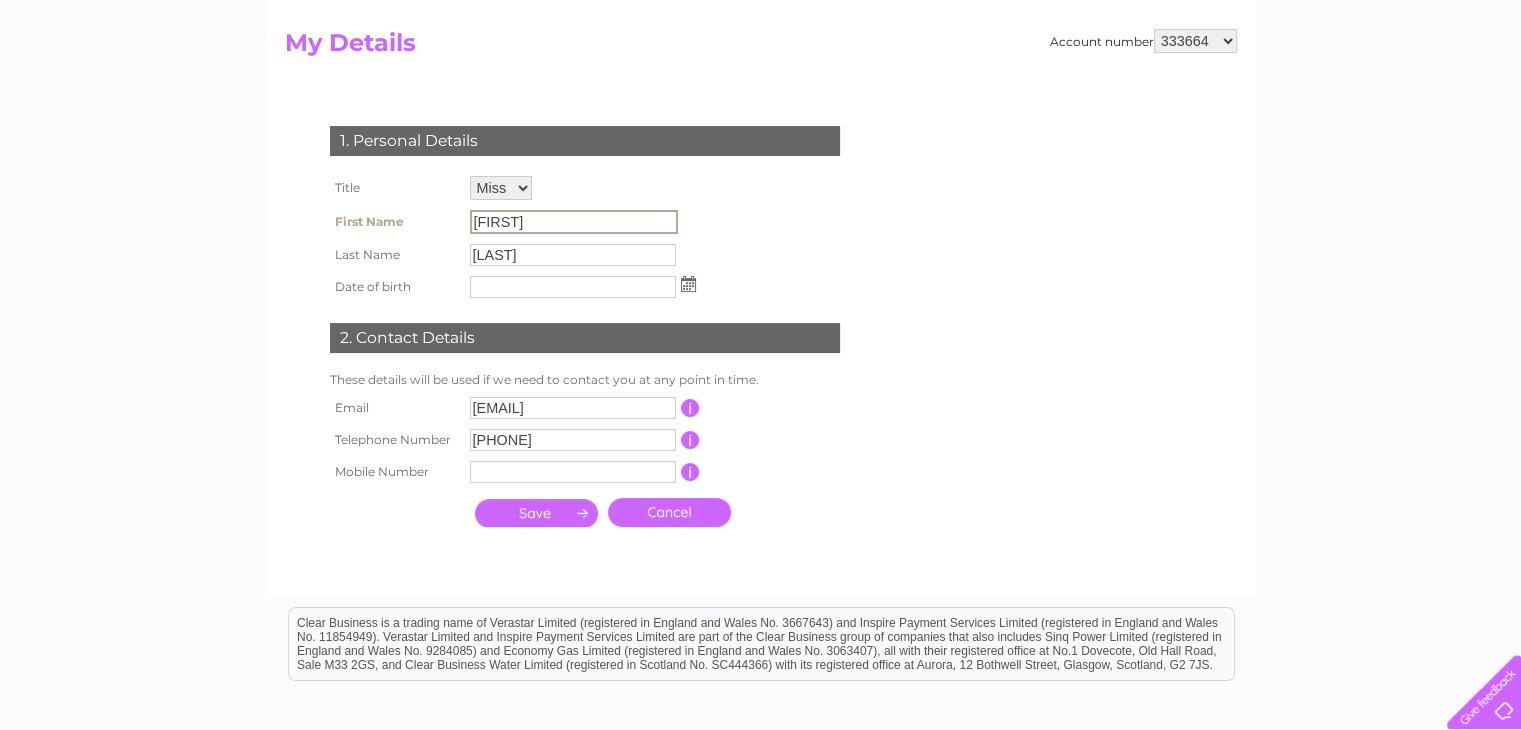 click on "[FIRST]" at bounding box center [574, 222] 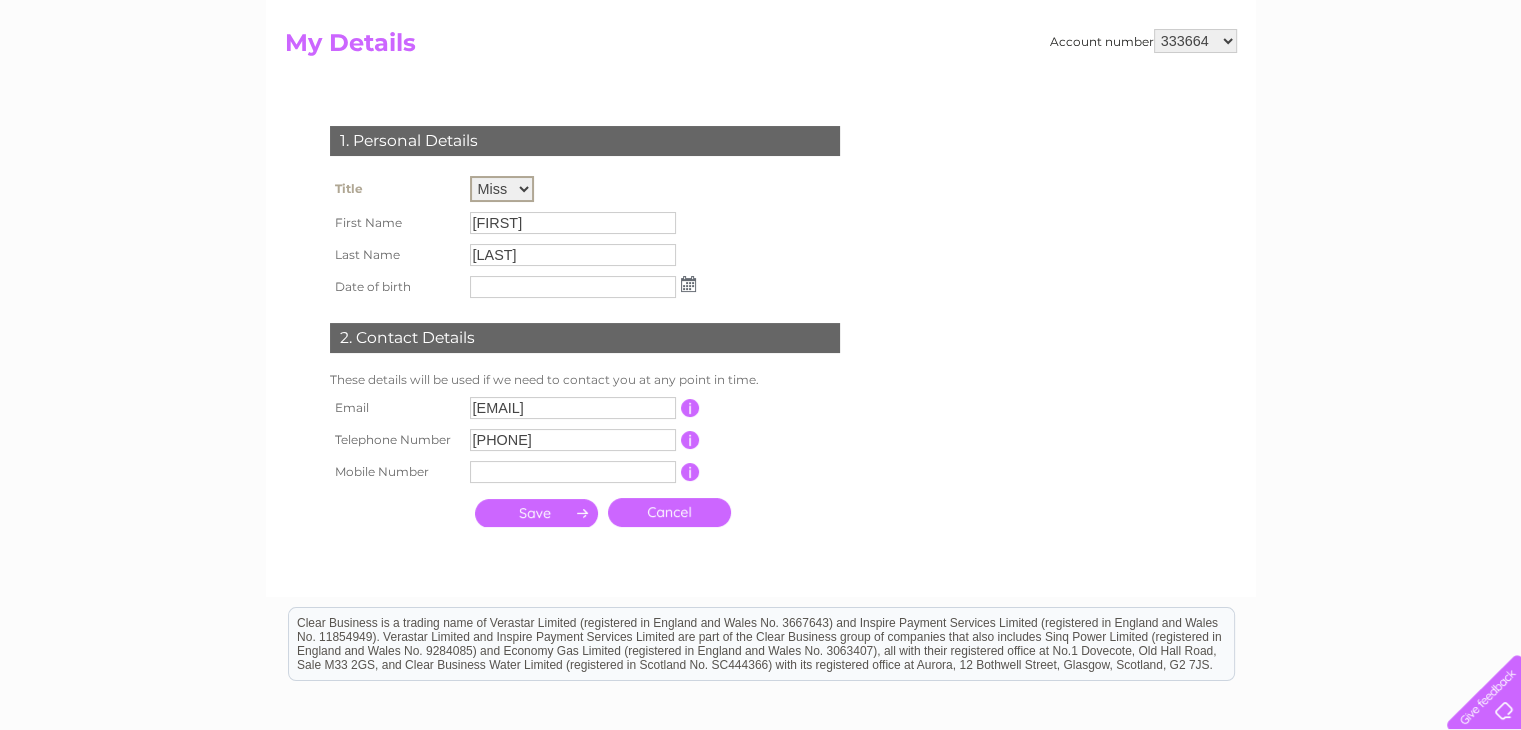 click on "Mr
Mrs
Ms
Miss
Dr
Rev
Prof
Other" at bounding box center (502, 189) 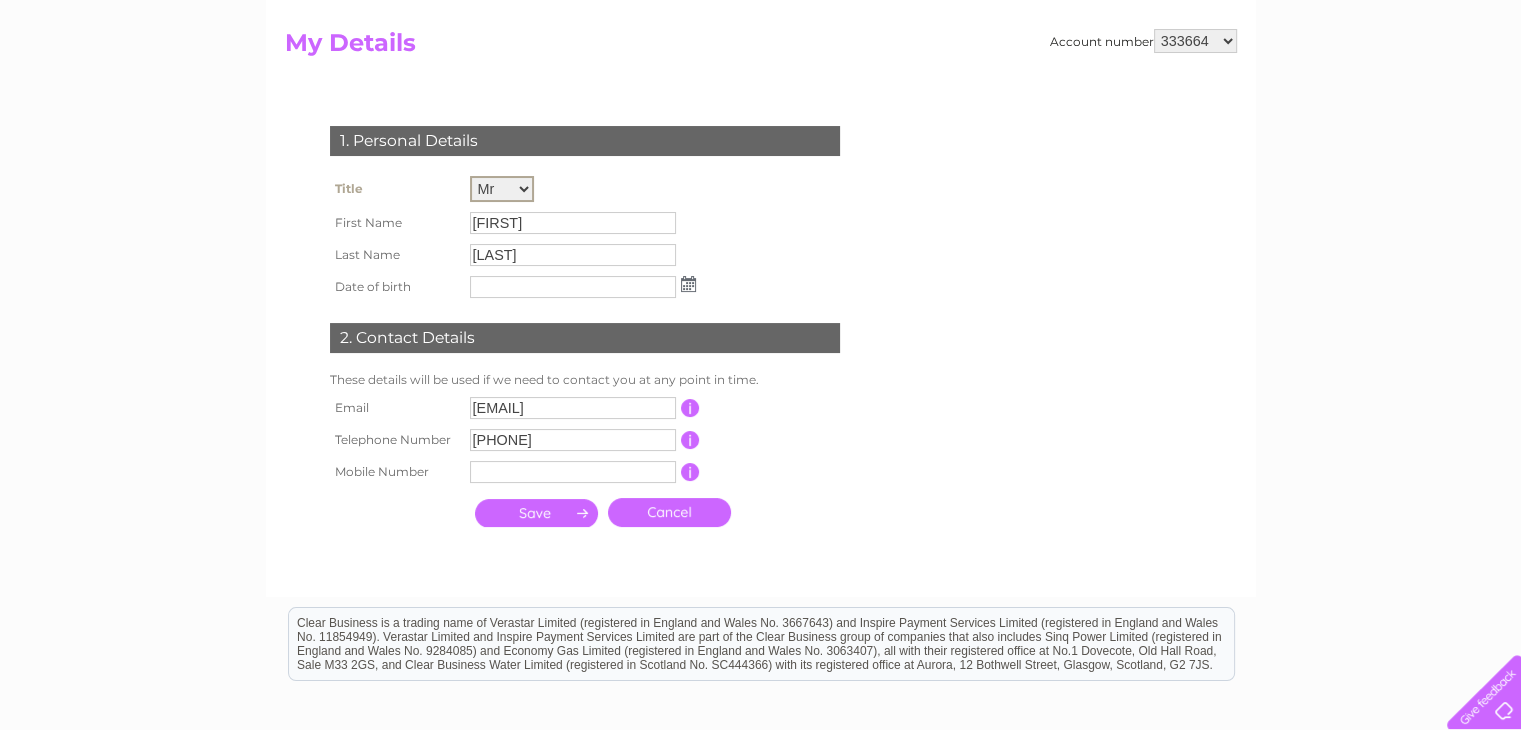 click on "[FIRST]" at bounding box center (573, 223) 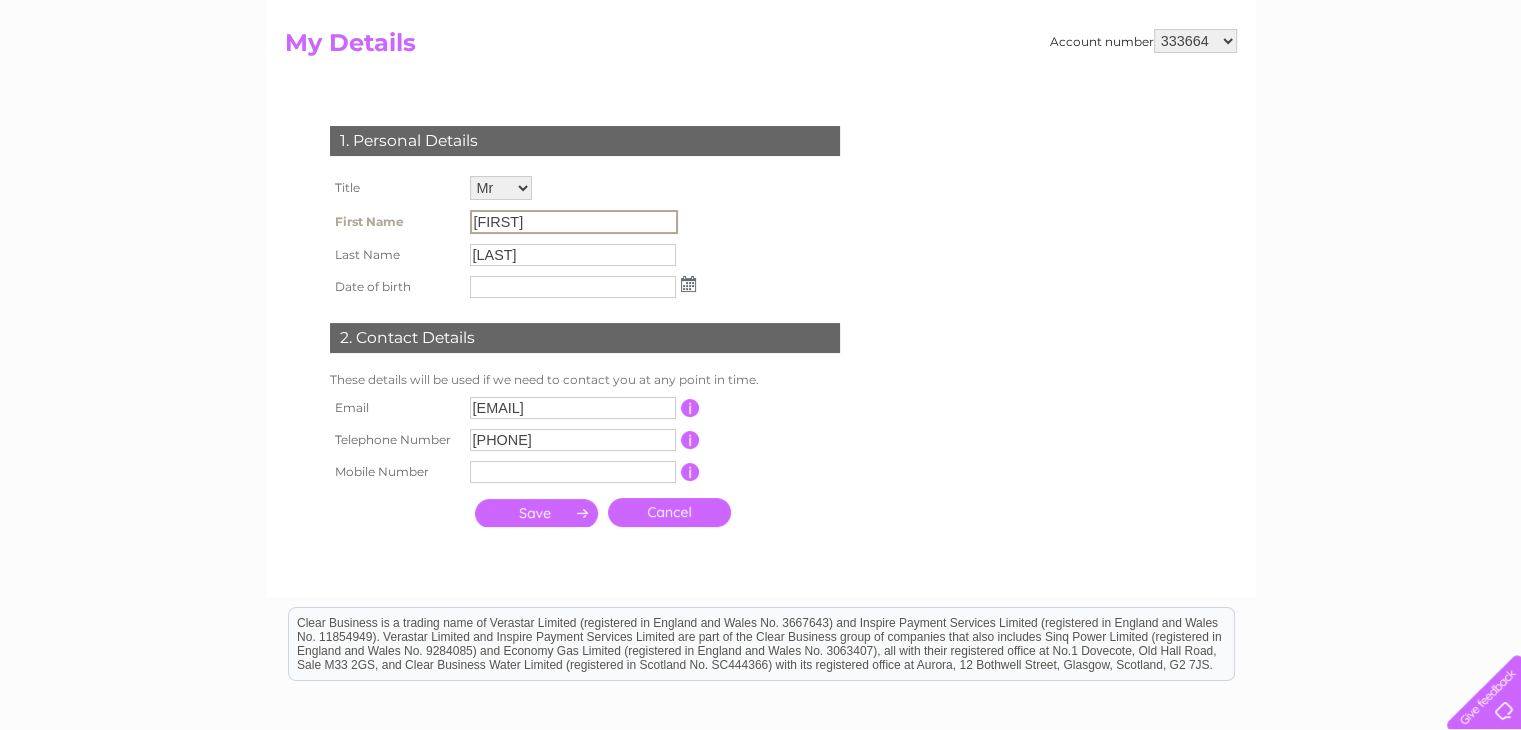 click on "Janet" at bounding box center (574, 222) 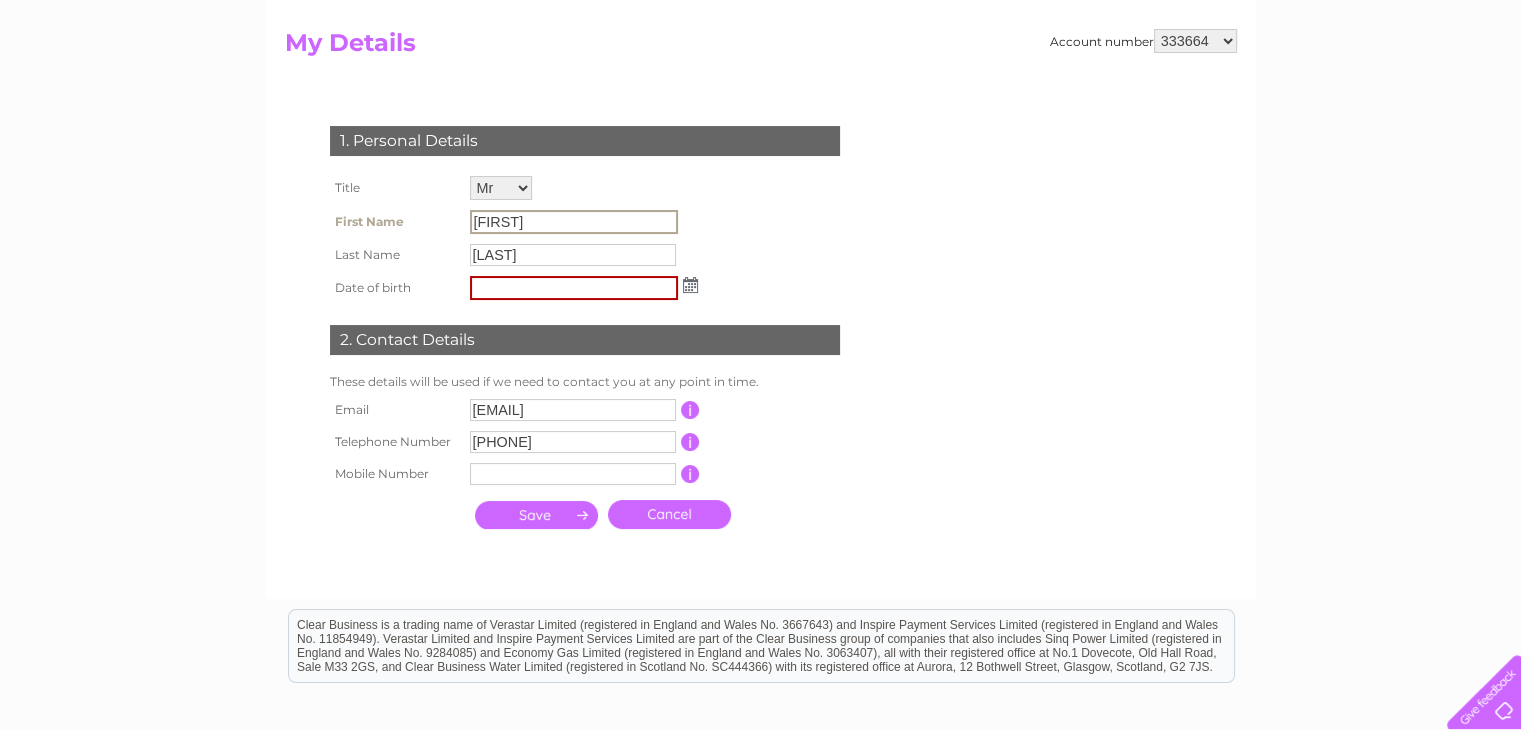 click on "Janet" at bounding box center [574, 222] 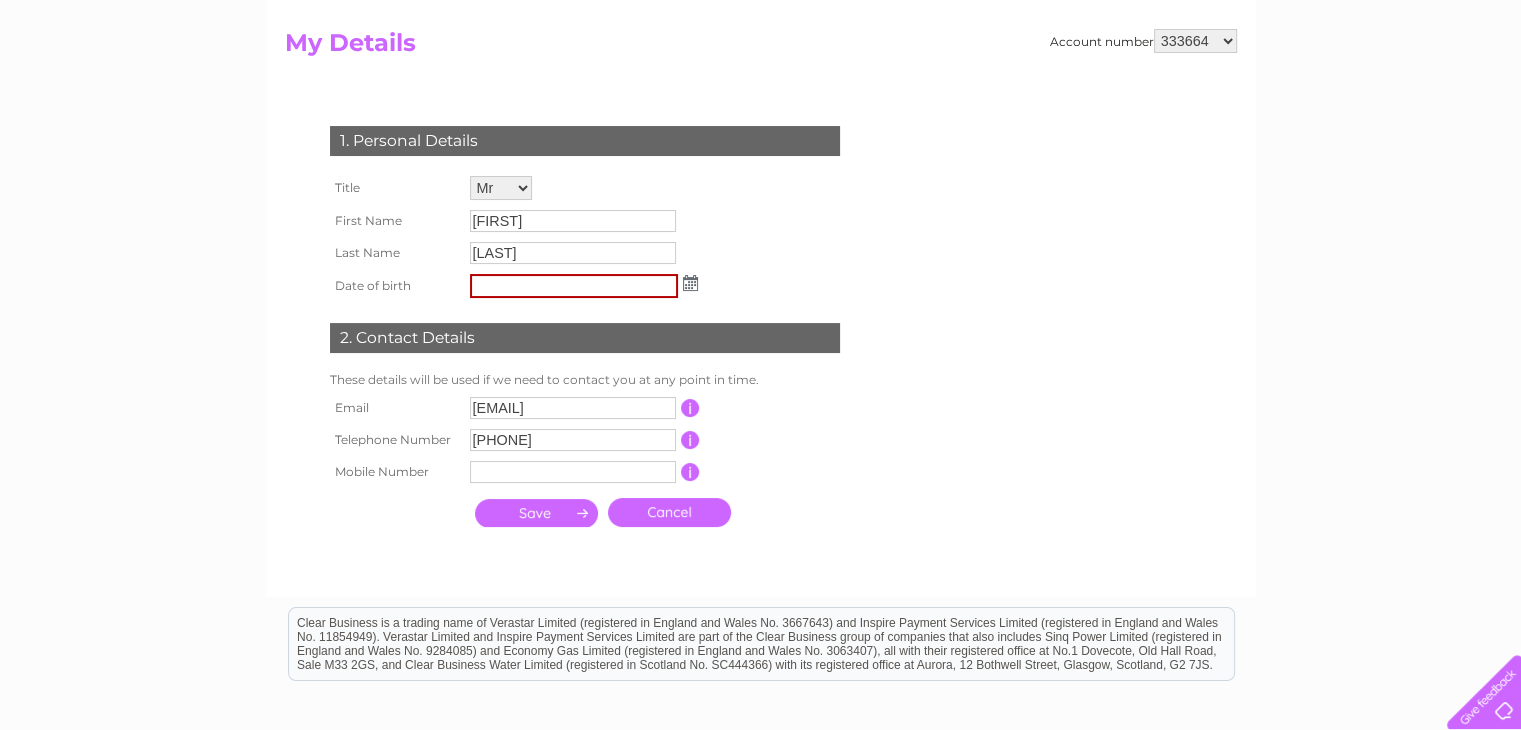 click on "1. Personal Details" at bounding box center [585, 138] 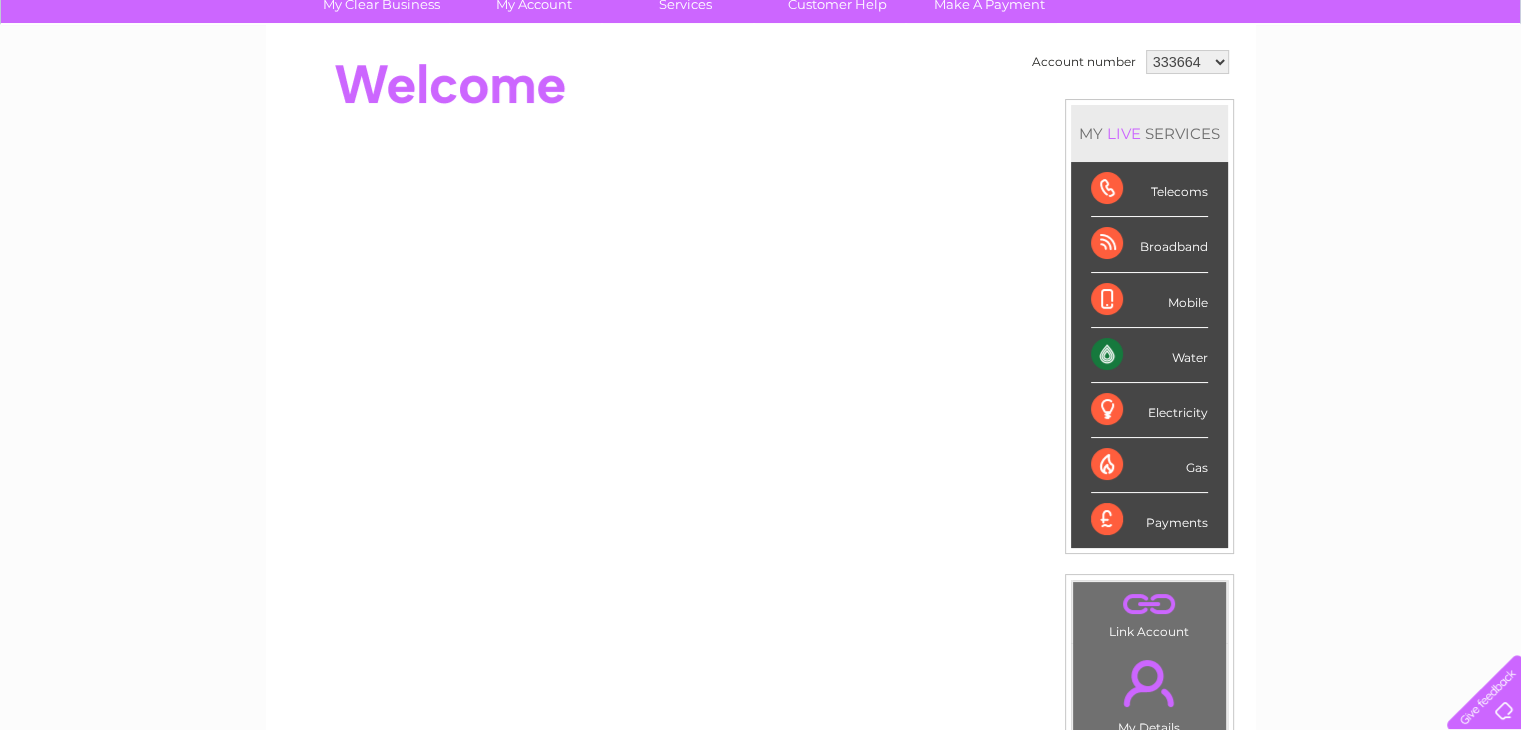 scroll, scrollTop: 0, scrollLeft: 0, axis: both 